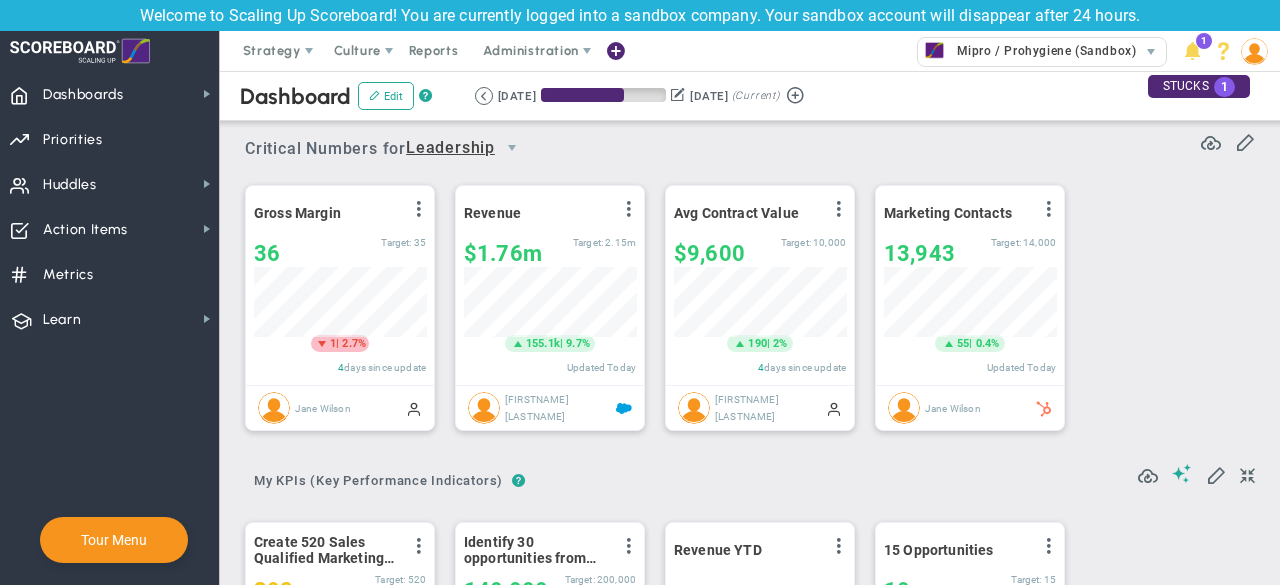 scroll, scrollTop: 0, scrollLeft: 0, axis: both 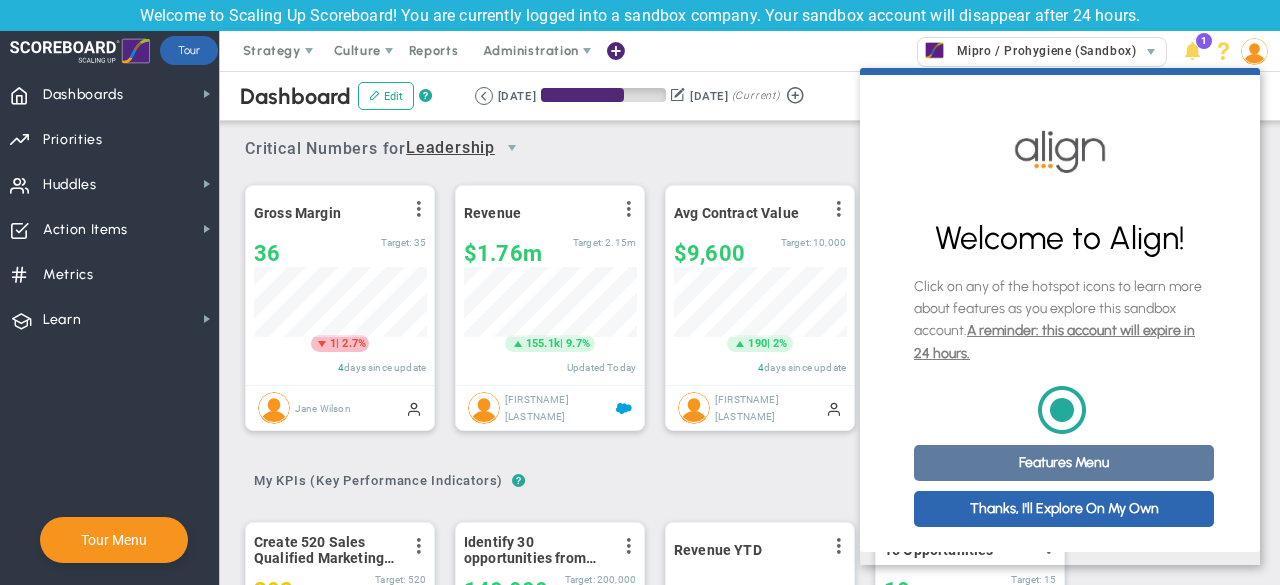 click on "Features Menu" at bounding box center [1064, 463] 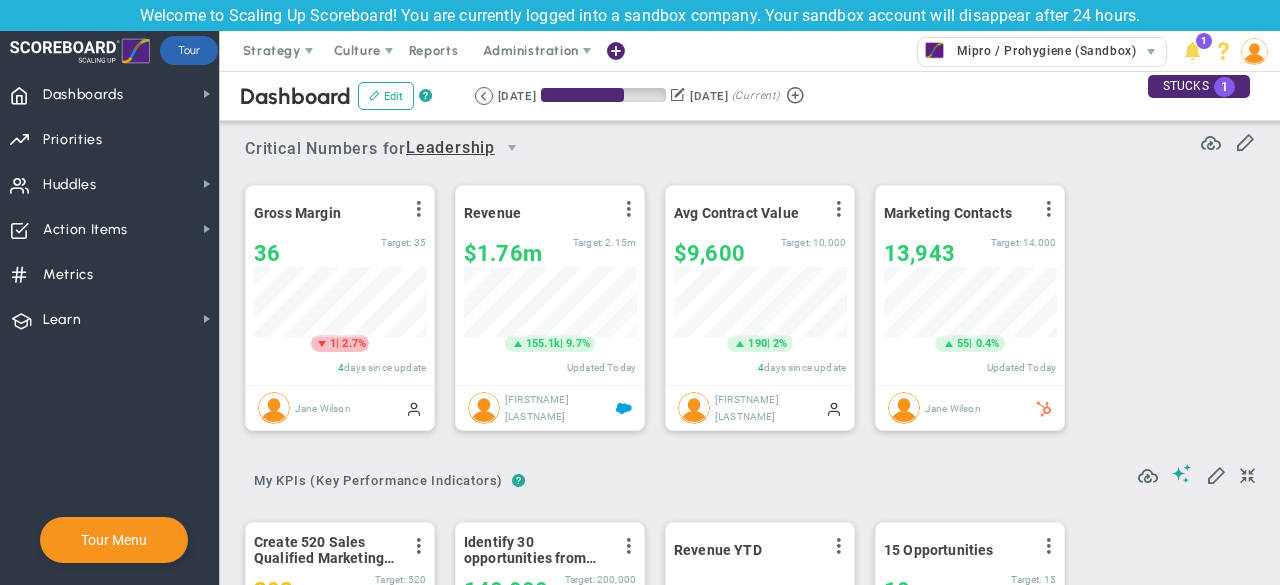 scroll, scrollTop: 0, scrollLeft: 0, axis: both 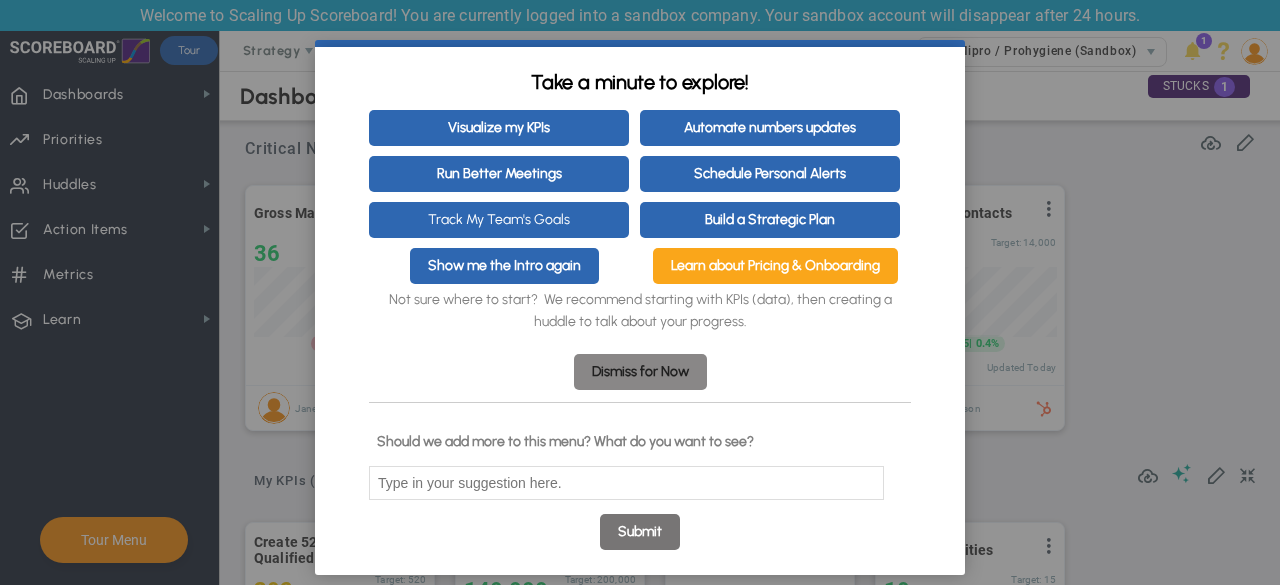 click on "Dismiss for Now" at bounding box center (640, 372) 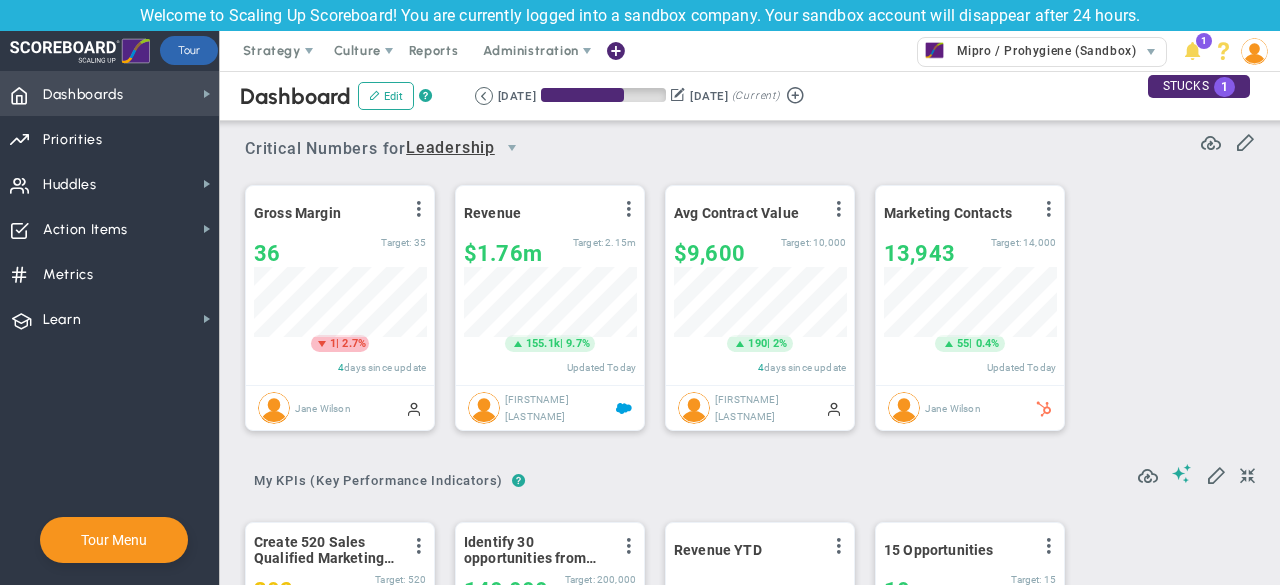 click on "Dashboards" at bounding box center (83, 95) 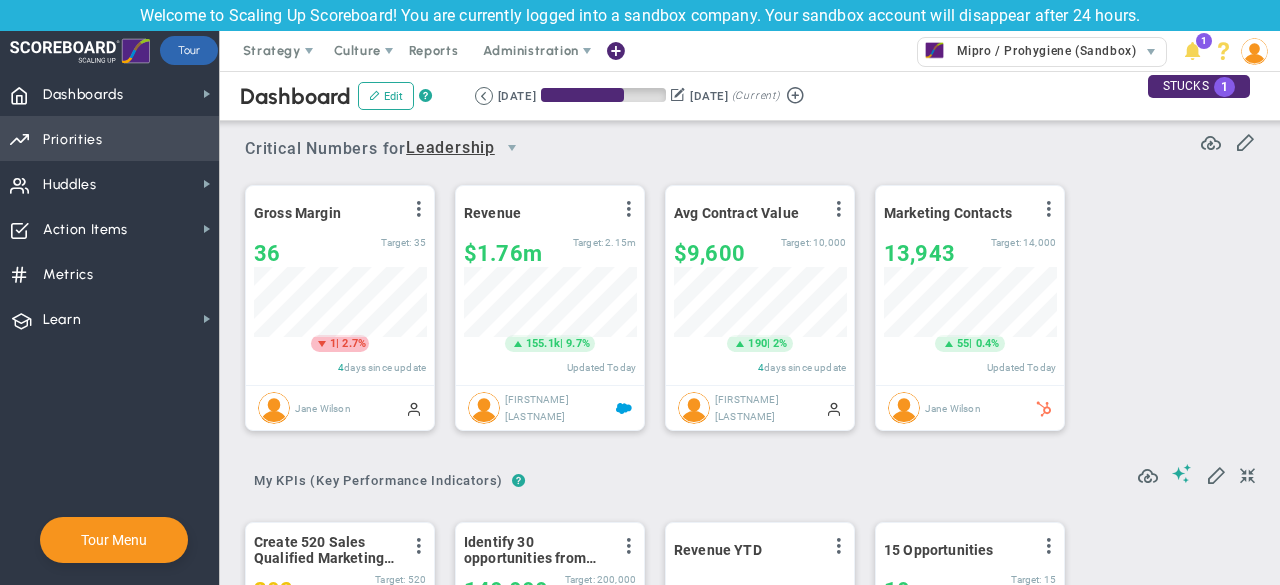 click on "Priorities" at bounding box center (73, 140) 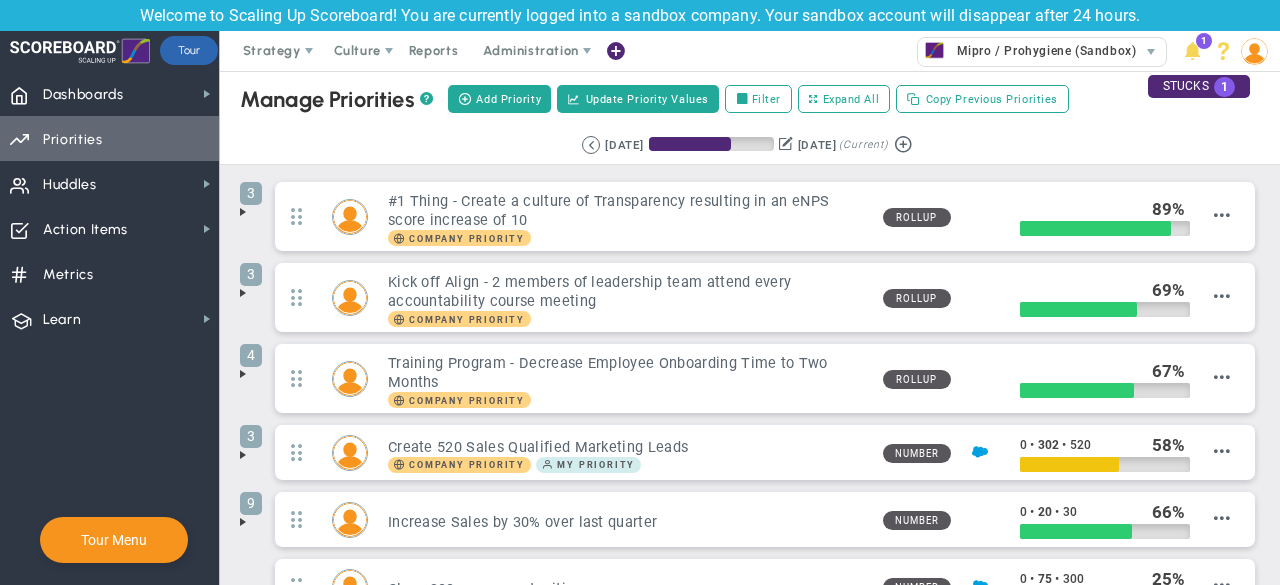 scroll, scrollTop: 0, scrollLeft: 0, axis: both 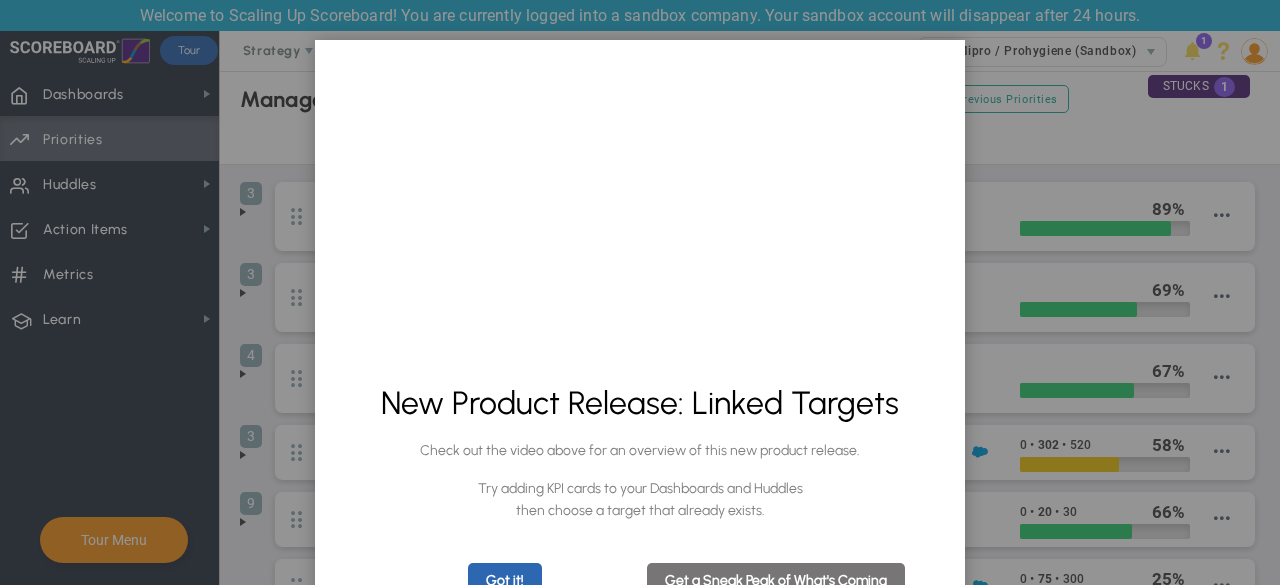 click on "×                                   New Product Release: Linked Targets                       Check out the video above for an overview of this new product release.  Try adding KPI cards to your Dashboards and Huddles  then choose a target that already exists.                        Got it!               Get a Sneak Peak of What's Coming" 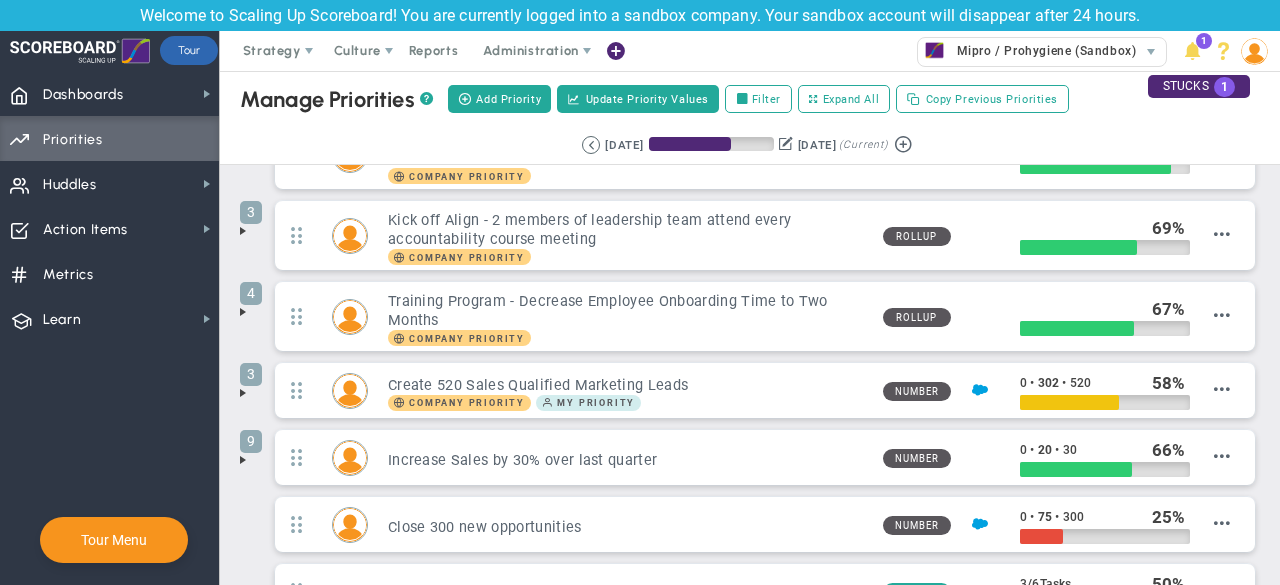 scroll, scrollTop: 0, scrollLeft: 0, axis: both 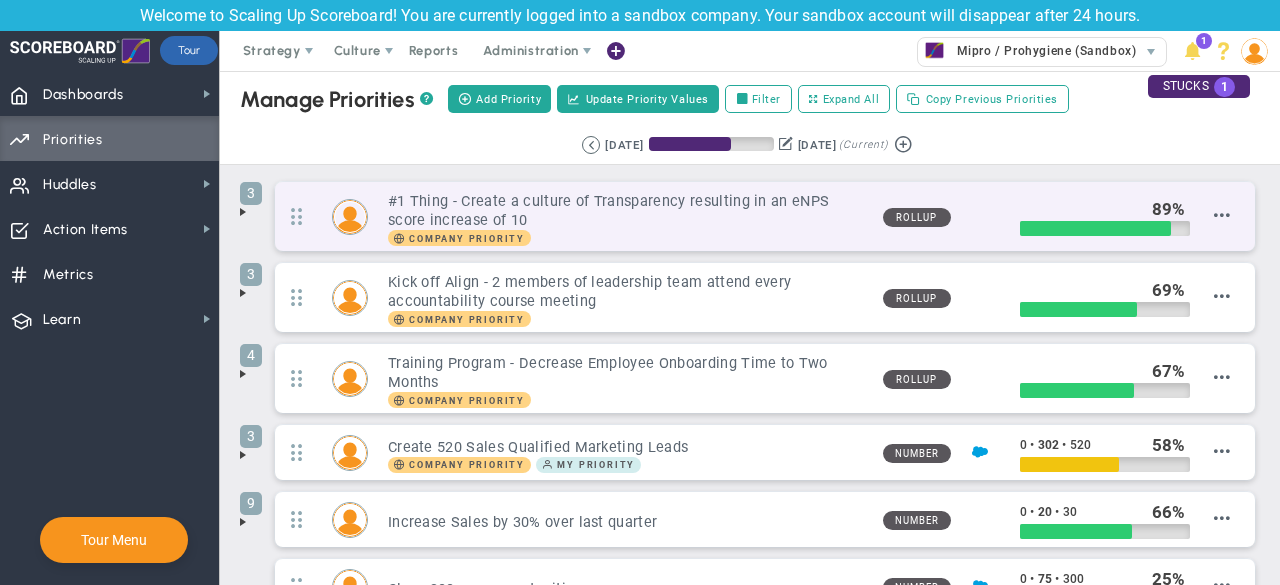click on "#1 Thing - Create a culture of Transparency resulting in an eNPS score increase of 10" at bounding box center (627, 211) 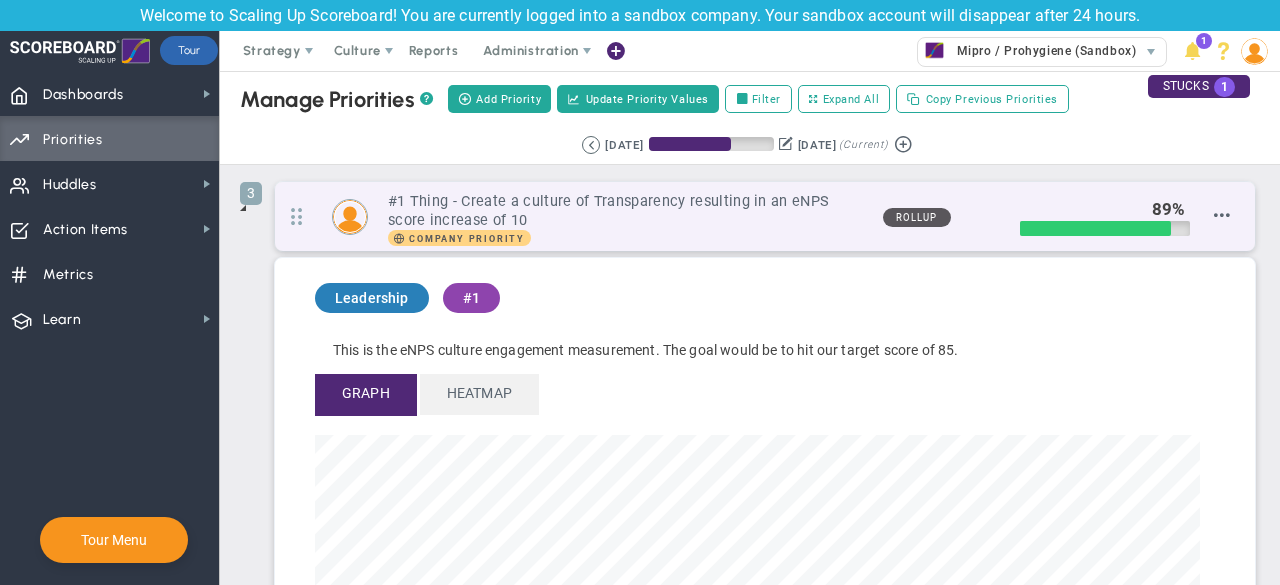 scroll, scrollTop: 999770, scrollLeft: 999114, axis: both 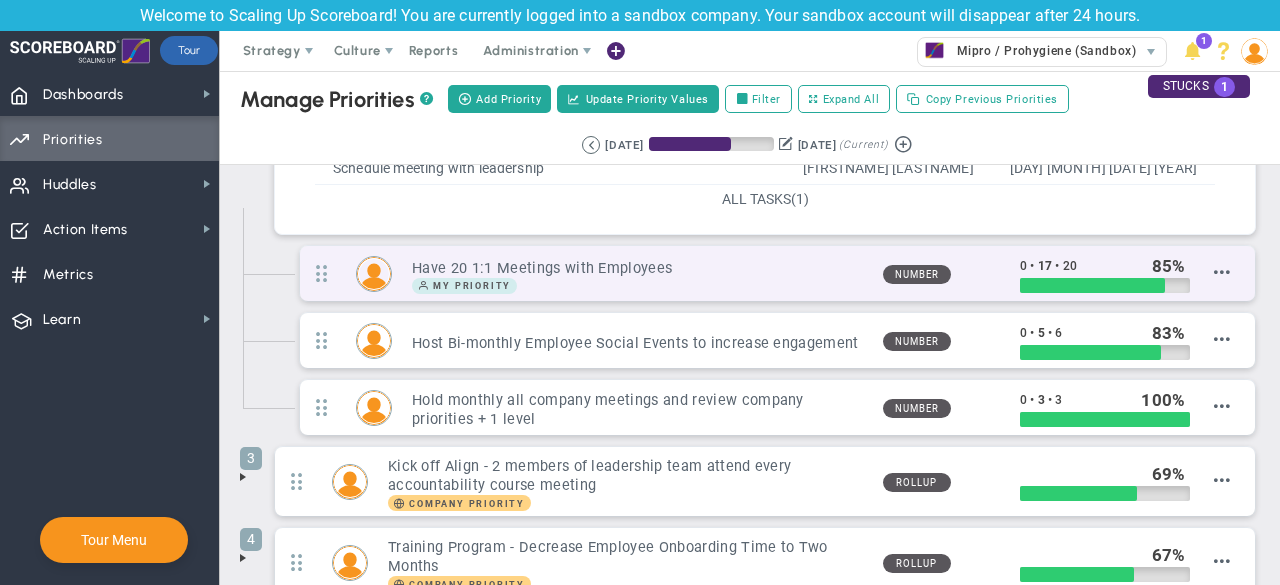 click on "Have 20 1:1 Meetings with Employees" at bounding box center (639, 268) 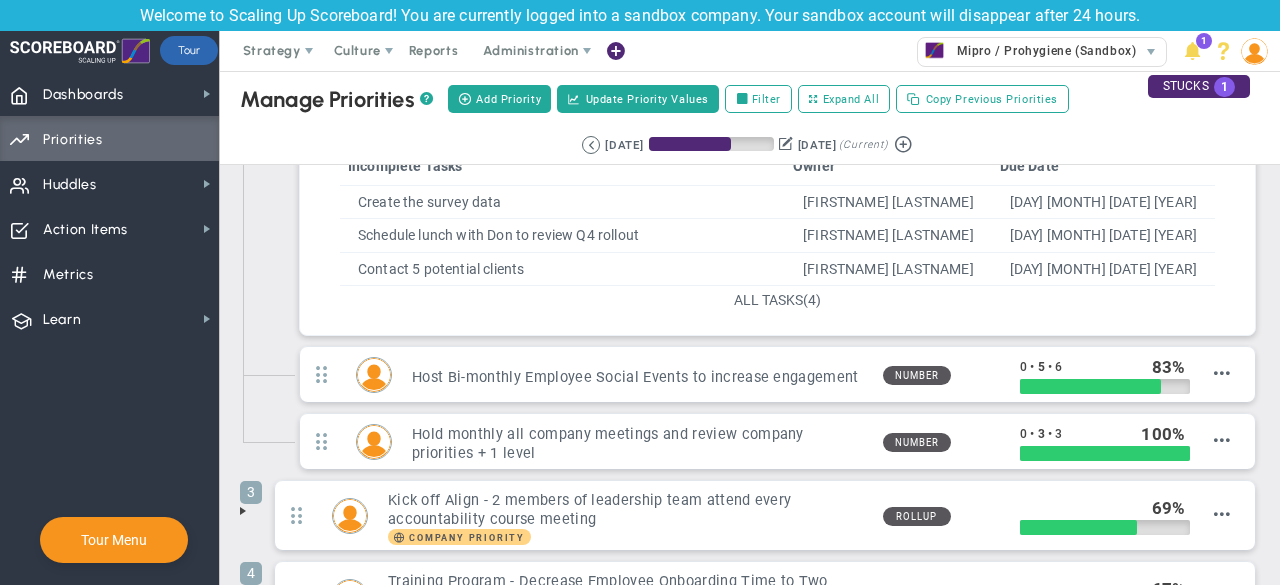 scroll, scrollTop: 999770, scrollLeft: 999139, axis: both 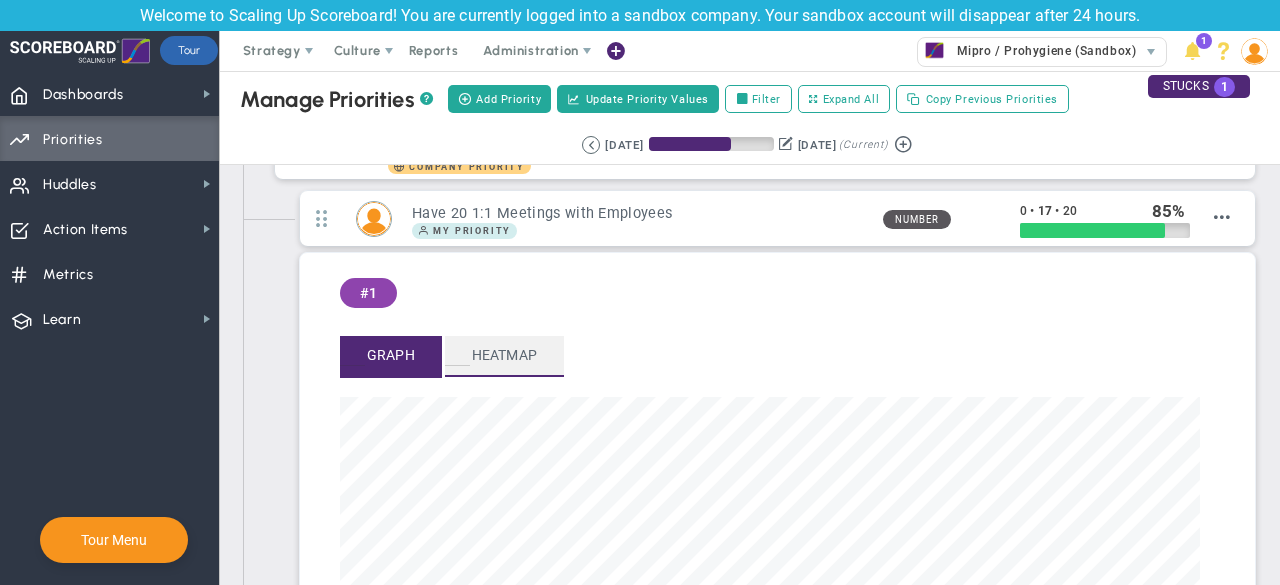 click on "Heatmap" at bounding box center [504, 355] 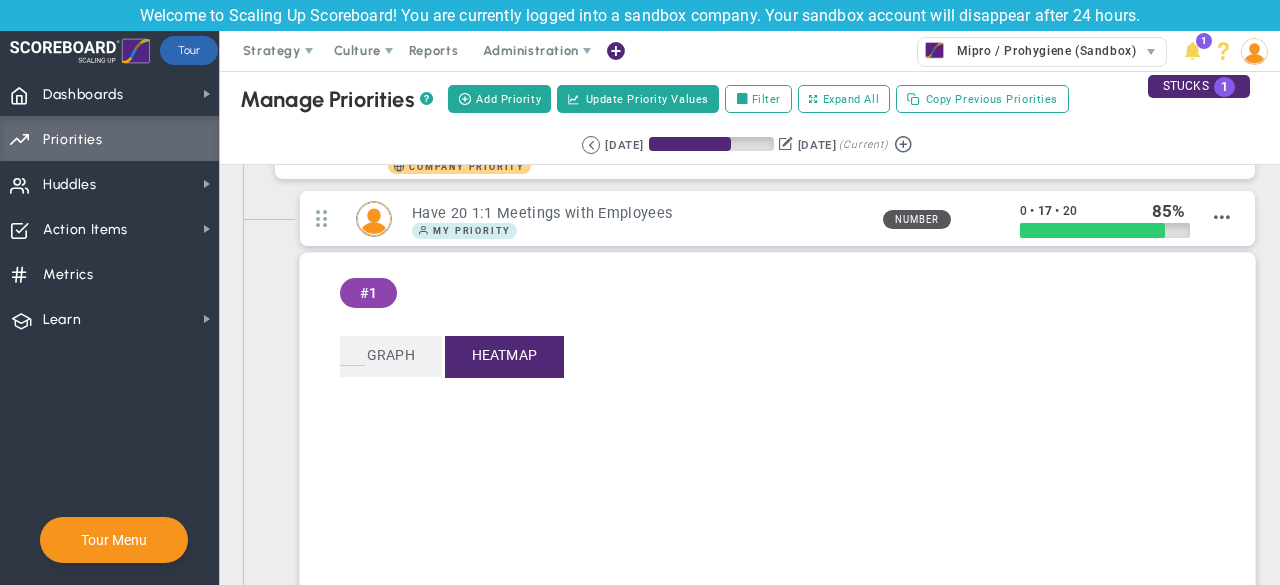 scroll, scrollTop: 72, scrollLeft: 0, axis: vertical 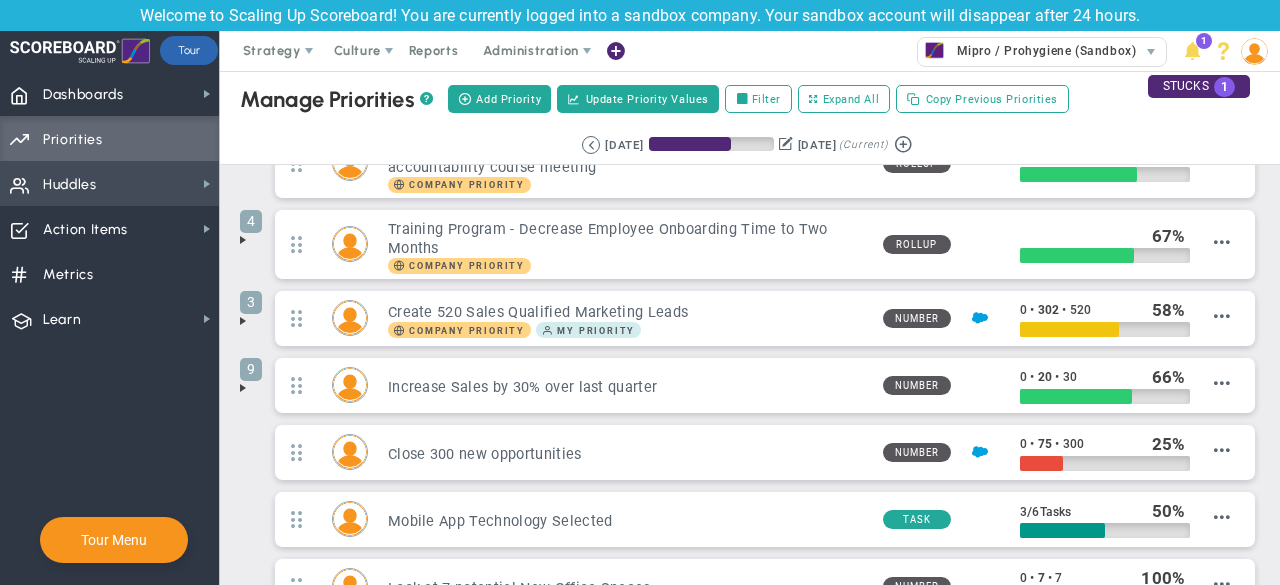 click on "Huddles" at bounding box center [70, 185] 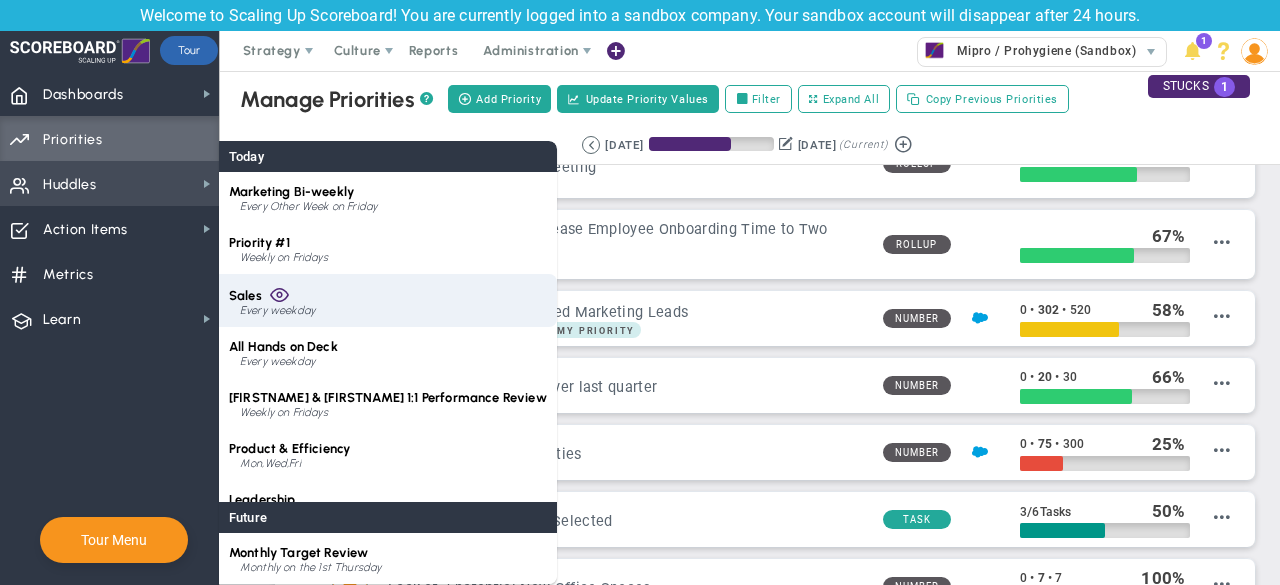 click on "Every weekday" at bounding box center [393, 311] 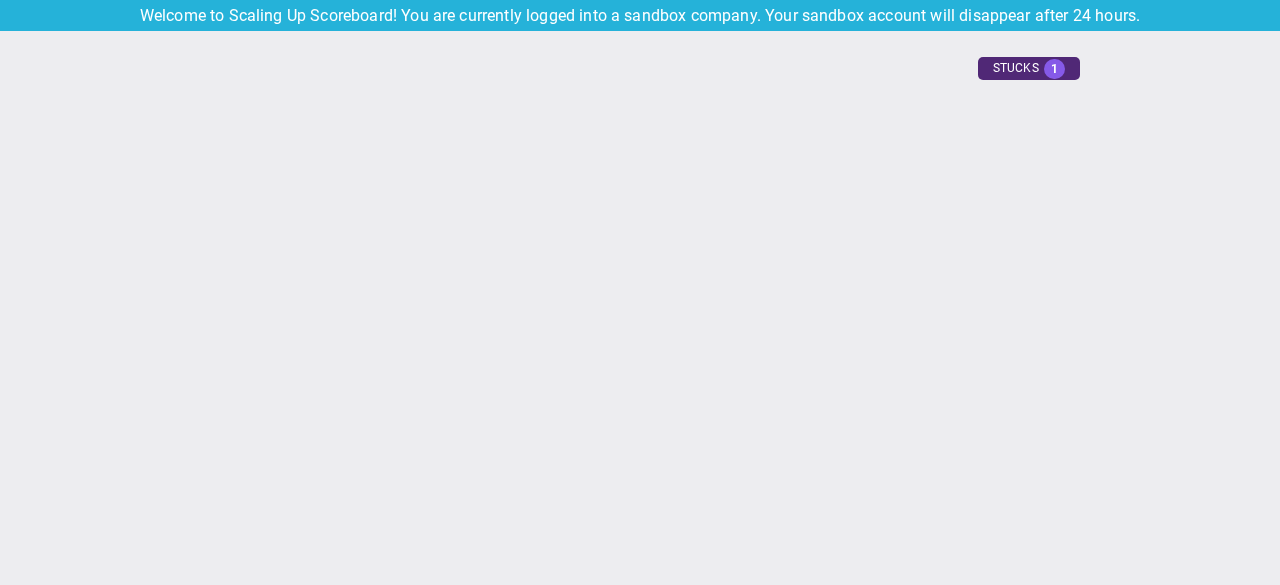 type on "[DAYNAME], [MONTH] [DATE], [YEAR]" 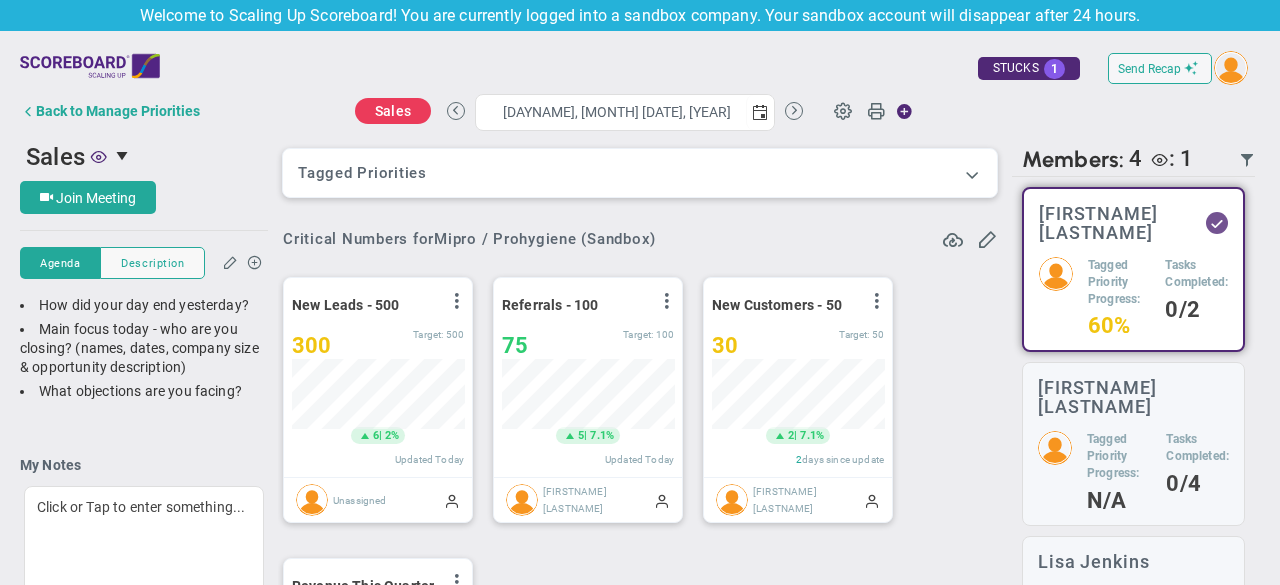 scroll, scrollTop: 999930, scrollLeft: 999827, axis: both 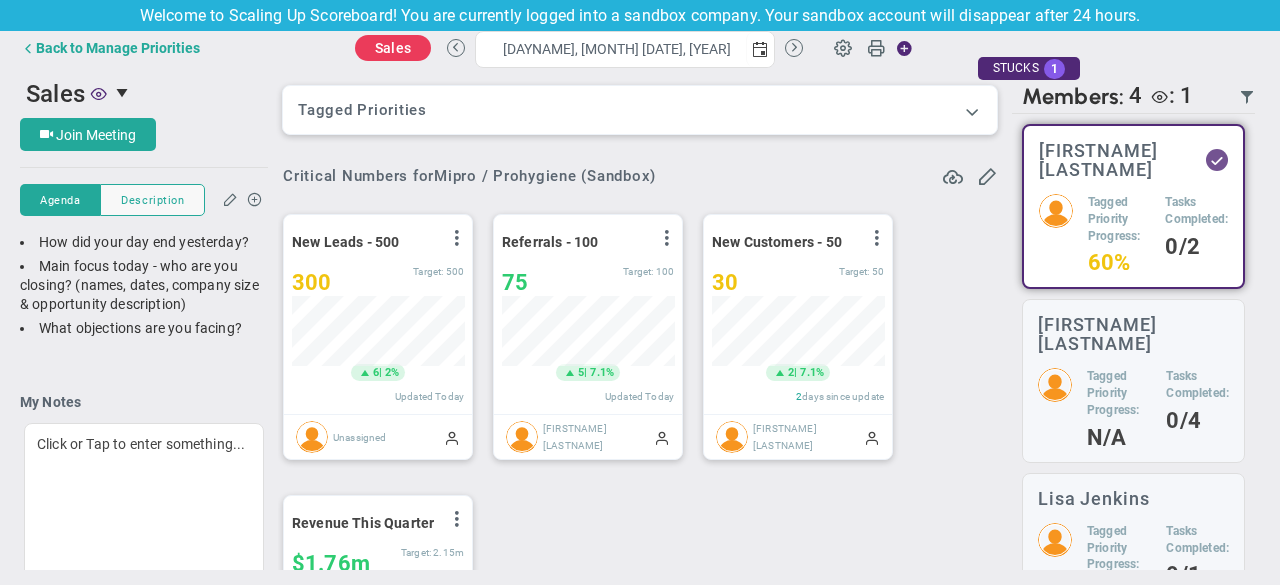 click on "Tagged Priorities" at bounding box center [640, 110] 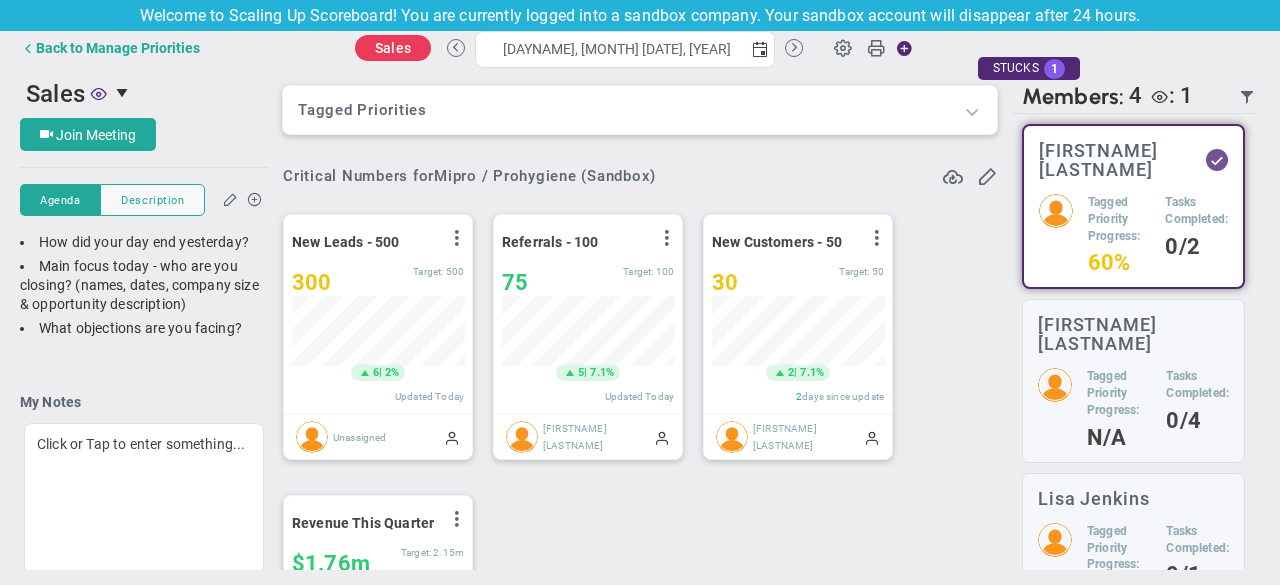click at bounding box center [972, 111] 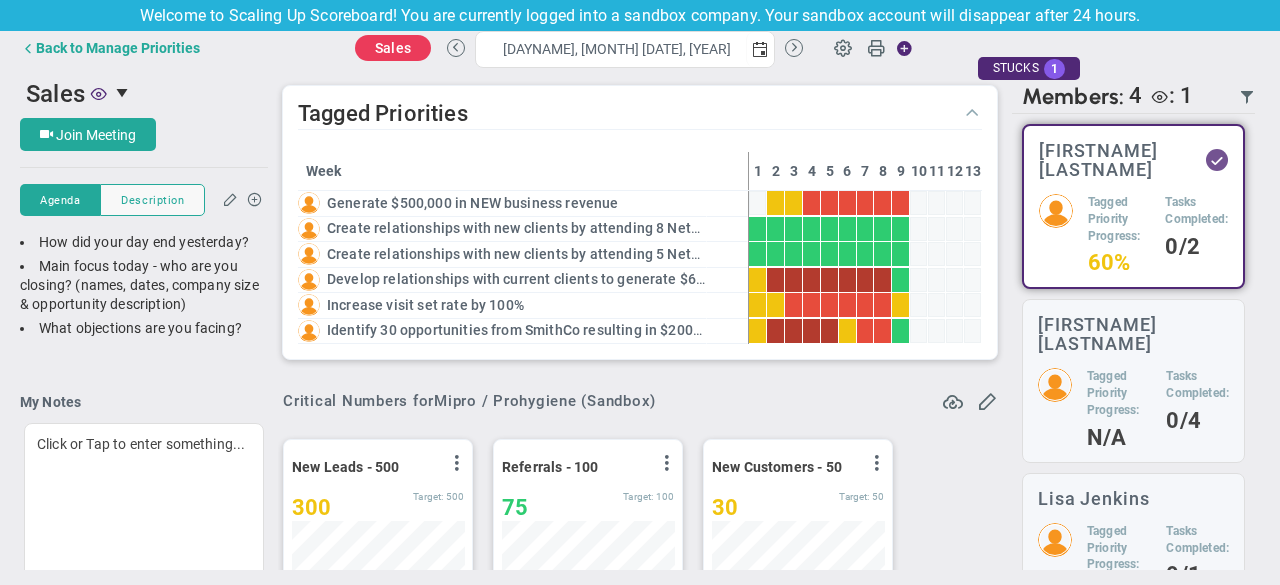 click at bounding box center [972, 111] 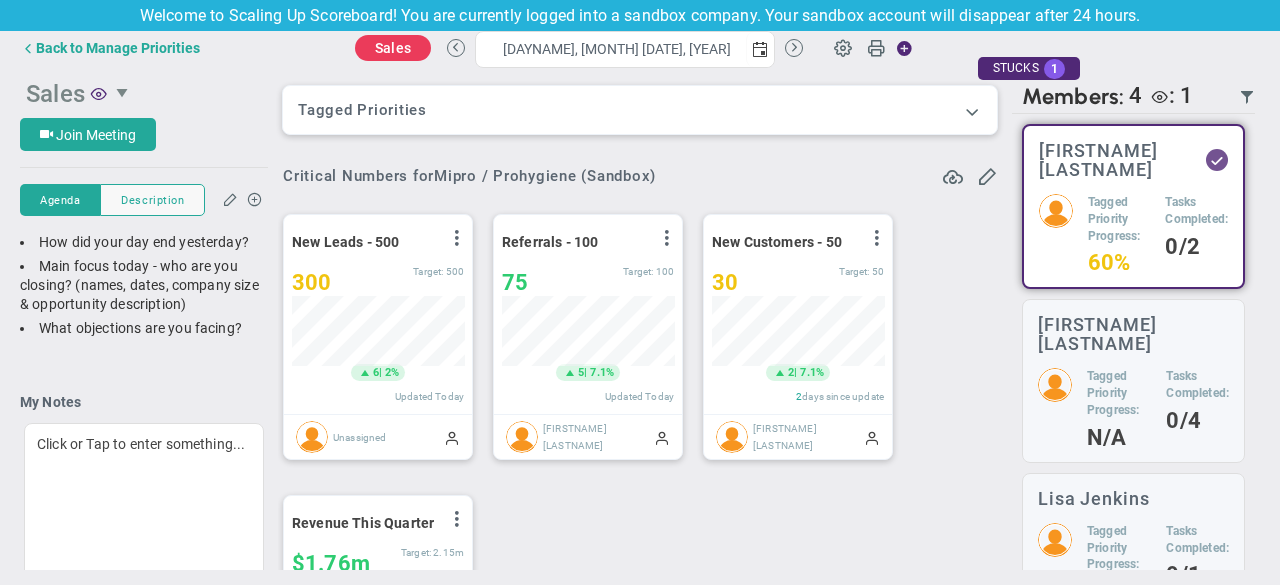click at bounding box center (124, 93) 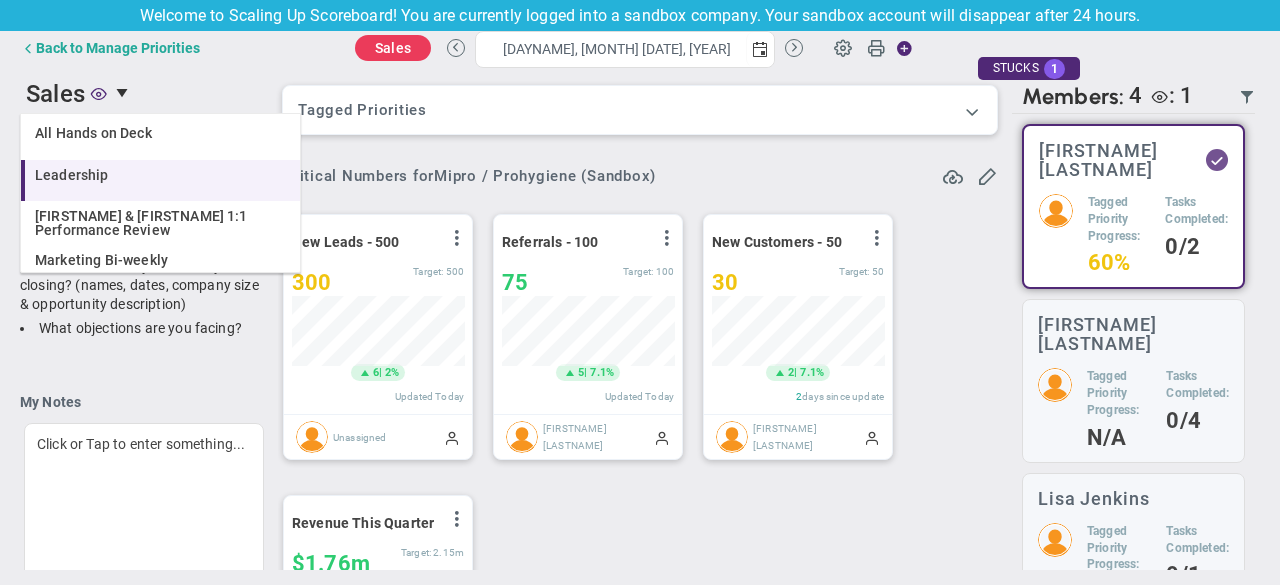 click on "Leadership" at bounding box center (72, 175) 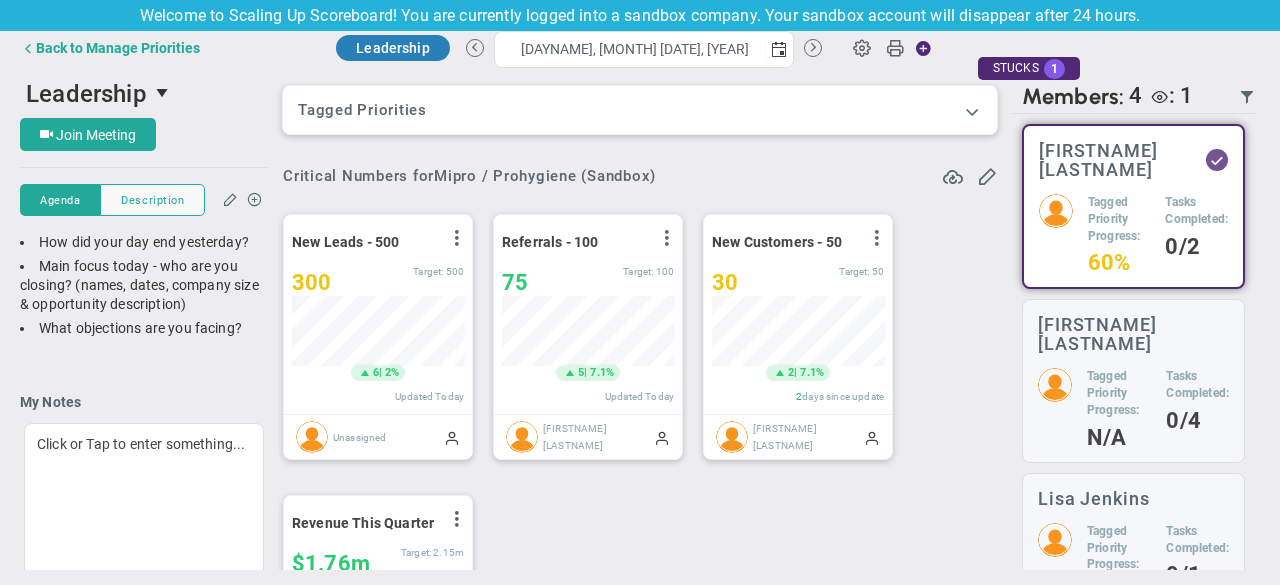 type on "[DAYNAME], [MONTH] [DATE], [YEAR]" 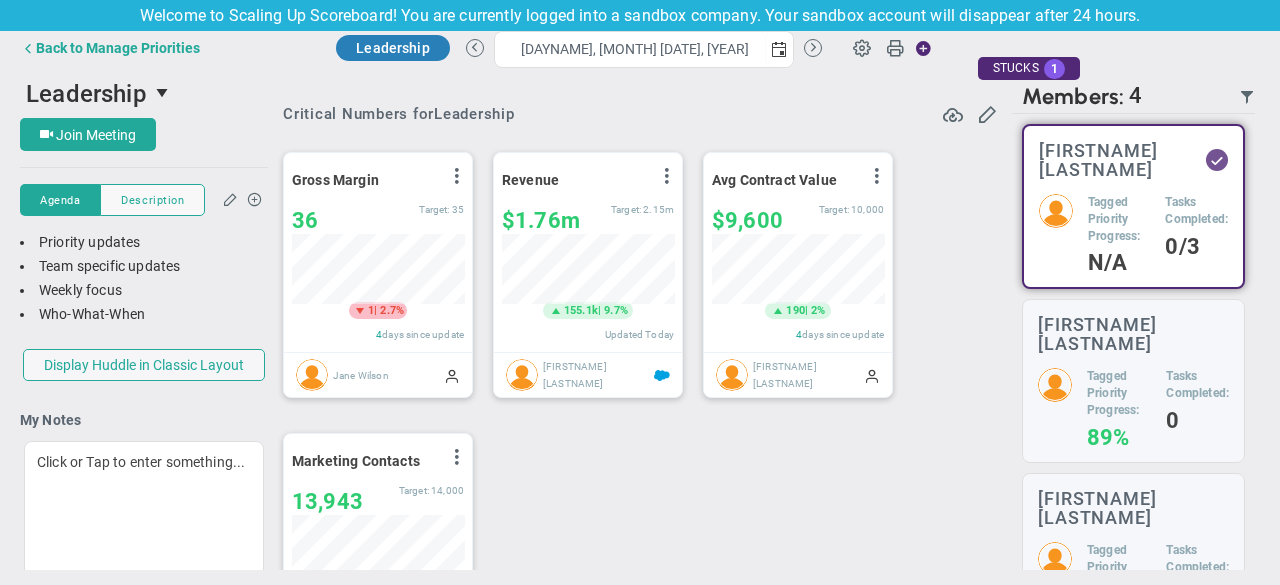 scroll, scrollTop: 999930, scrollLeft: 999827, axis: both 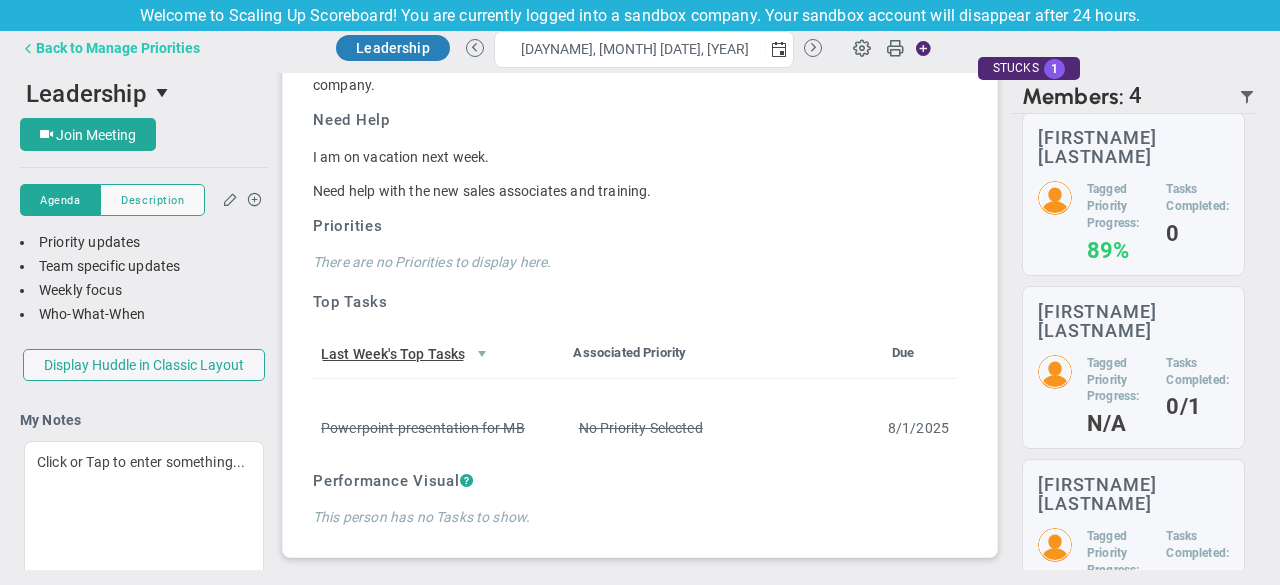 click at bounding box center [28, 48] 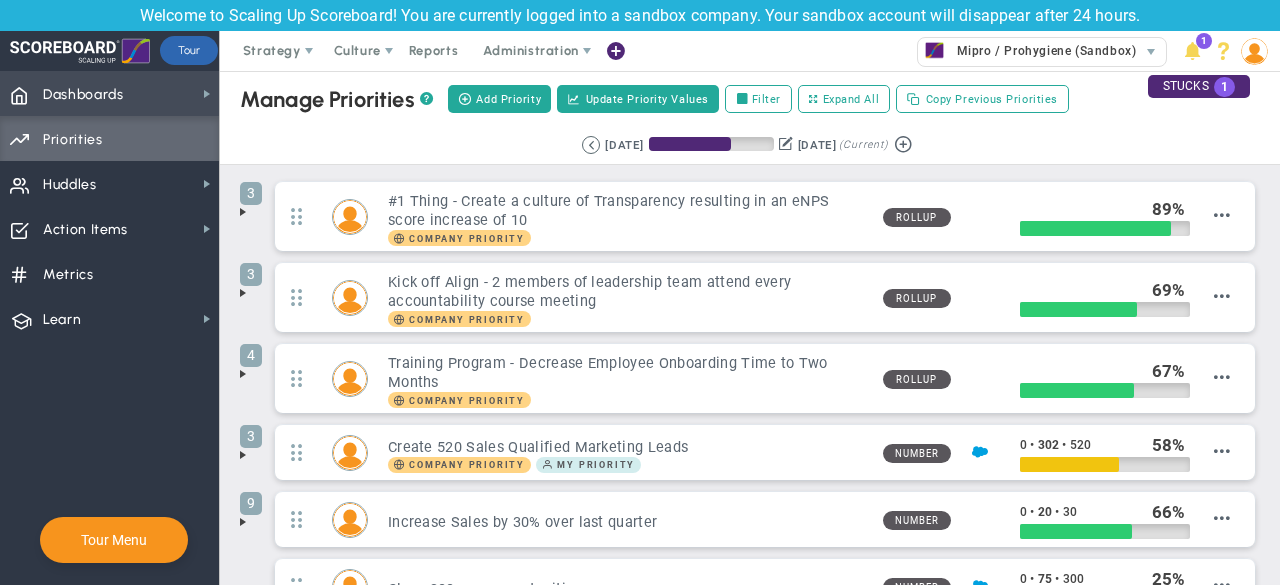 scroll, scrollTop: 0, scrollLeft: 0, axis: both 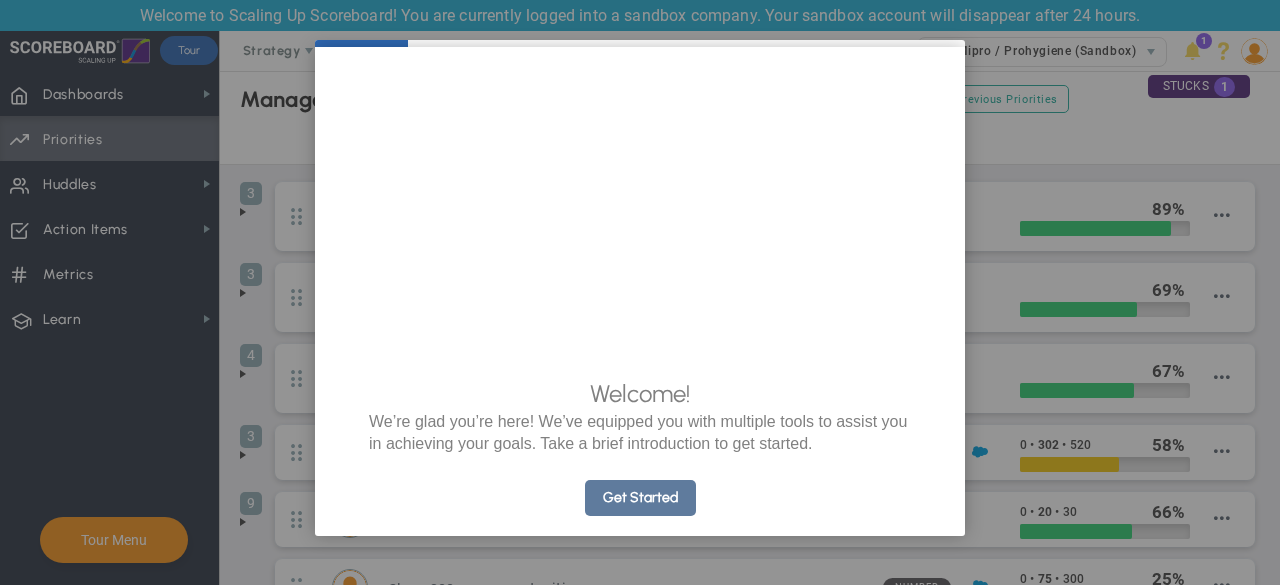 click on "Get Started" at bounding box center [640, 498] 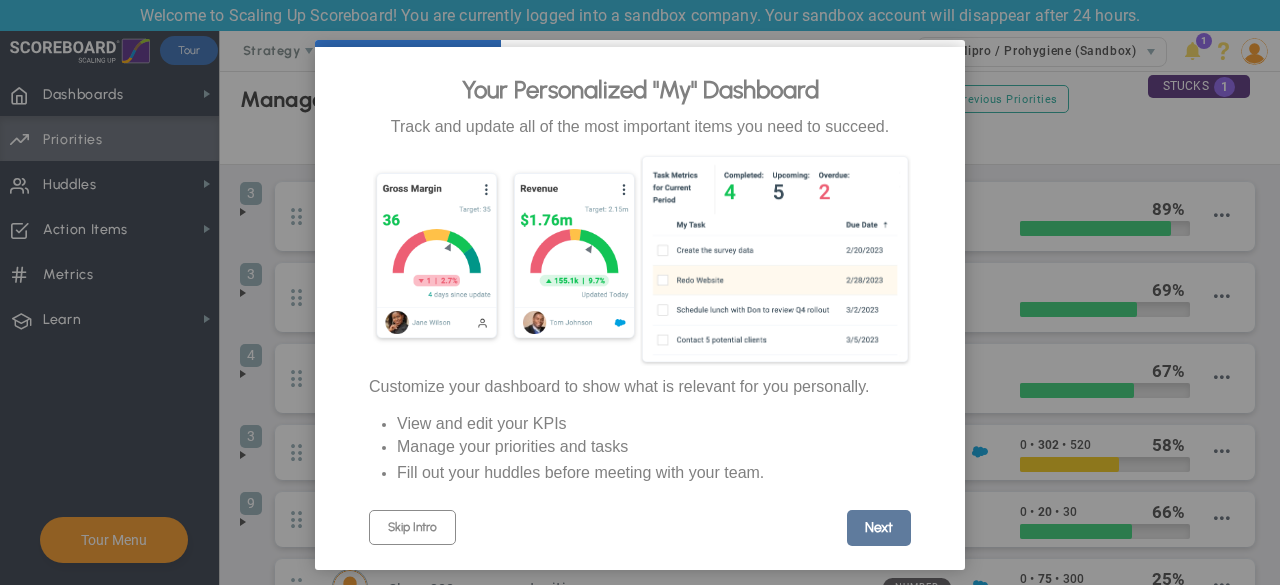 click on "Next" at bounding box center (879, 528) 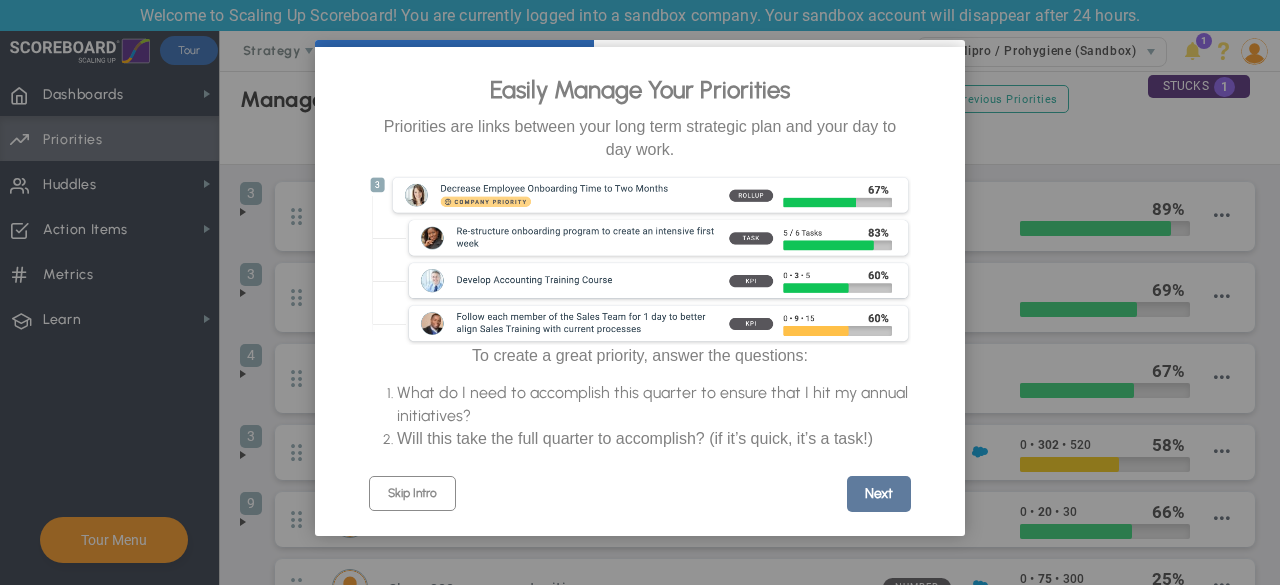 click on "Next" at bounding box center [879, 494] 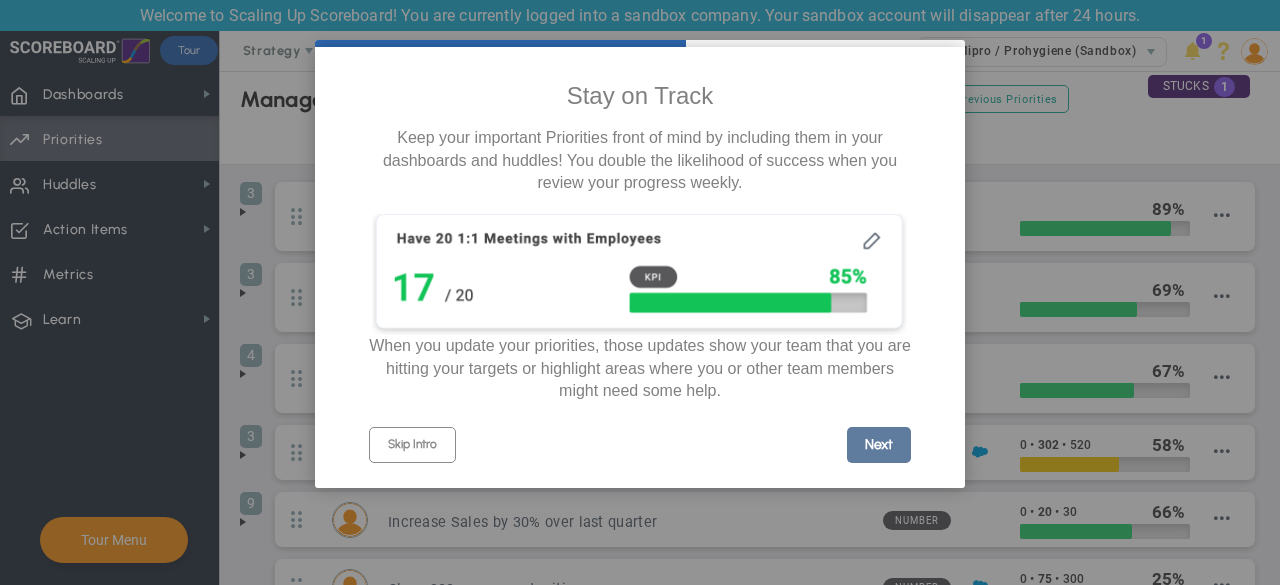 click on "Next" at bounding box center [879, 445] 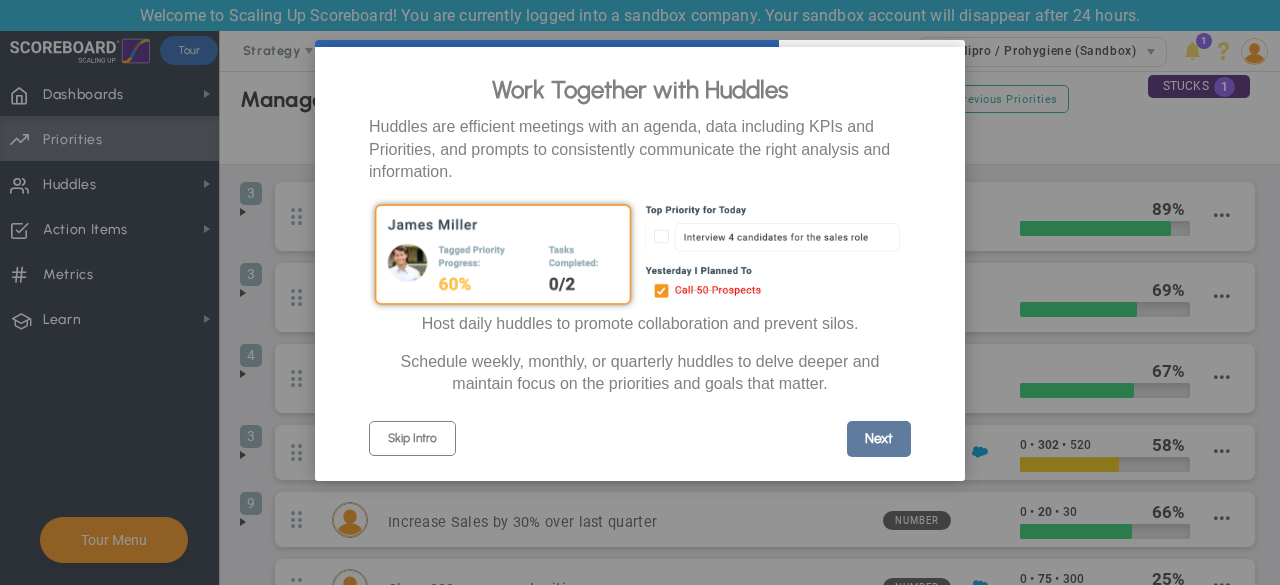 click on "Next" at bounding box center (879, 439) 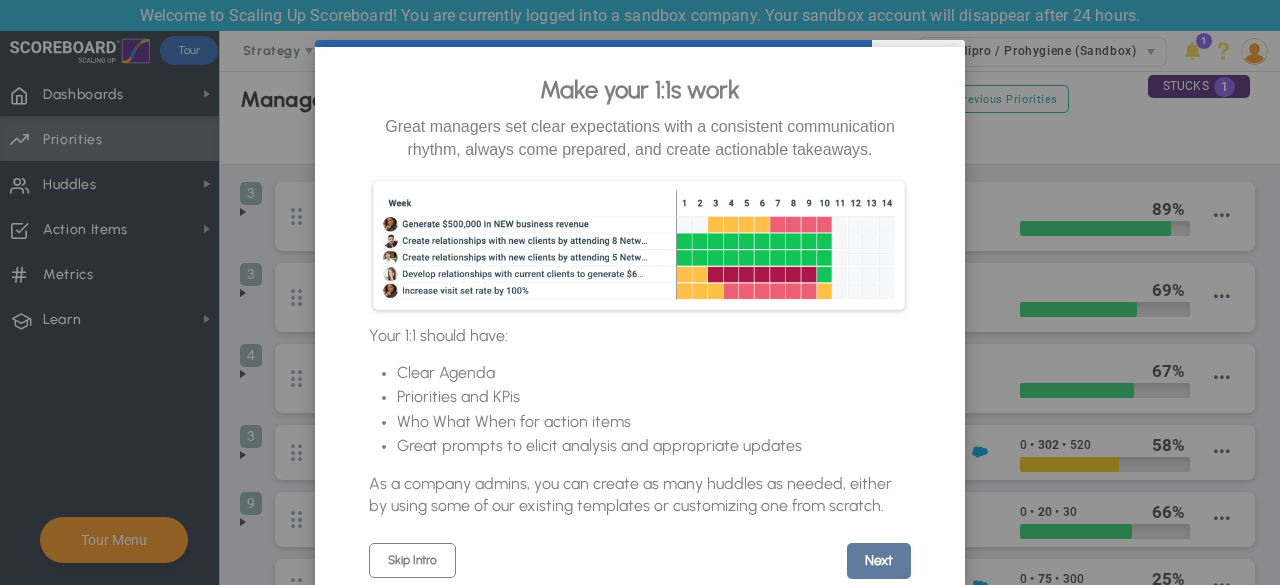 click on "Next" at bounding box center (879, 561) 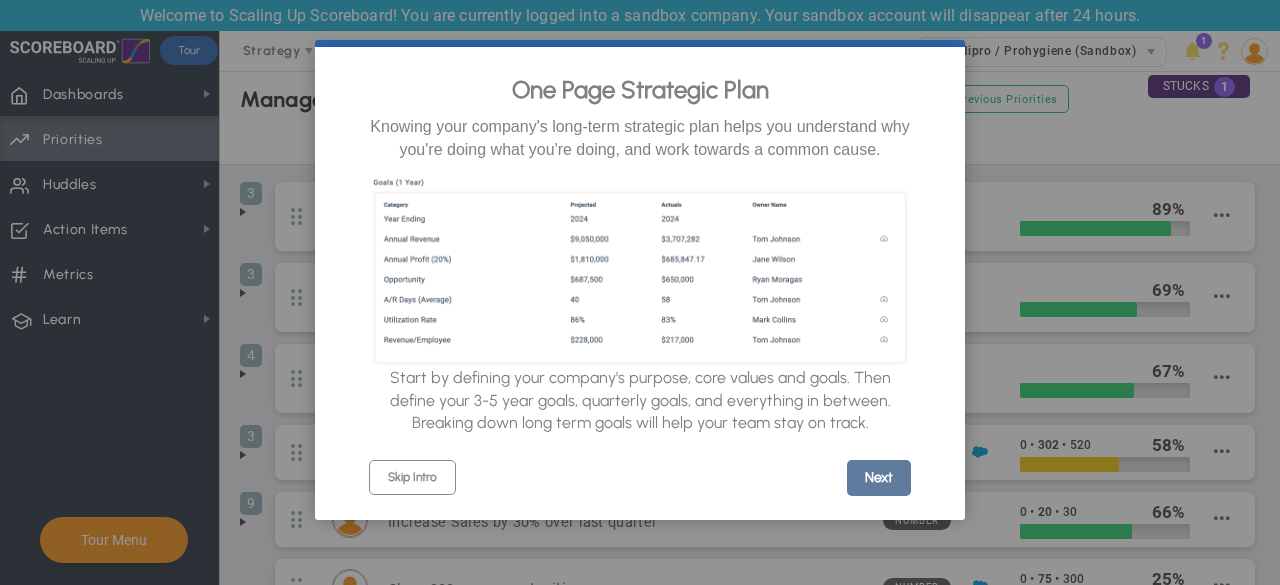 click on "Next" at bounding box center [879, 478] 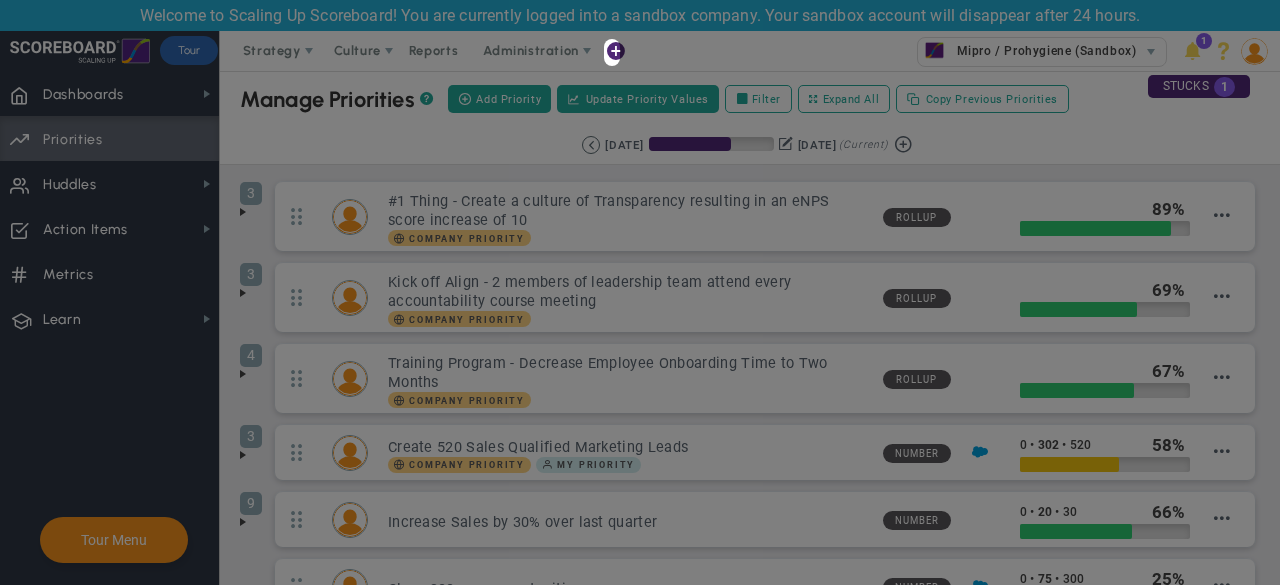 scroll, scrollTop: 0, scrollLeft: 0, axis: both 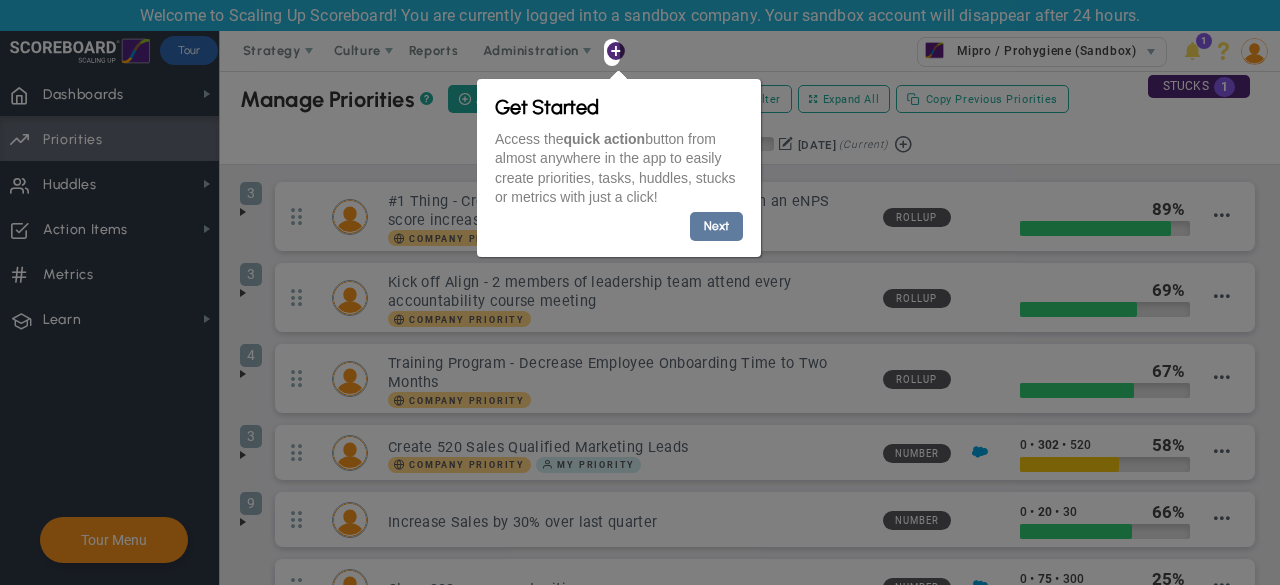 click on "Next" at bounding box center (716, 225) 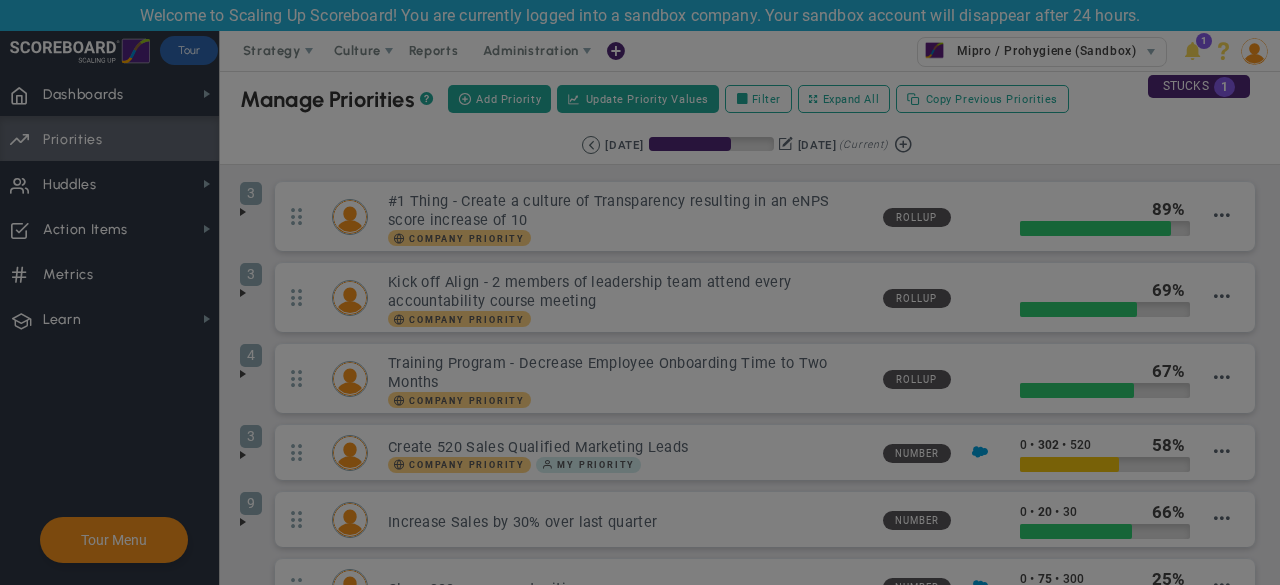 scroll, scrollTop: 0, scrollLeft: 0, axis: both 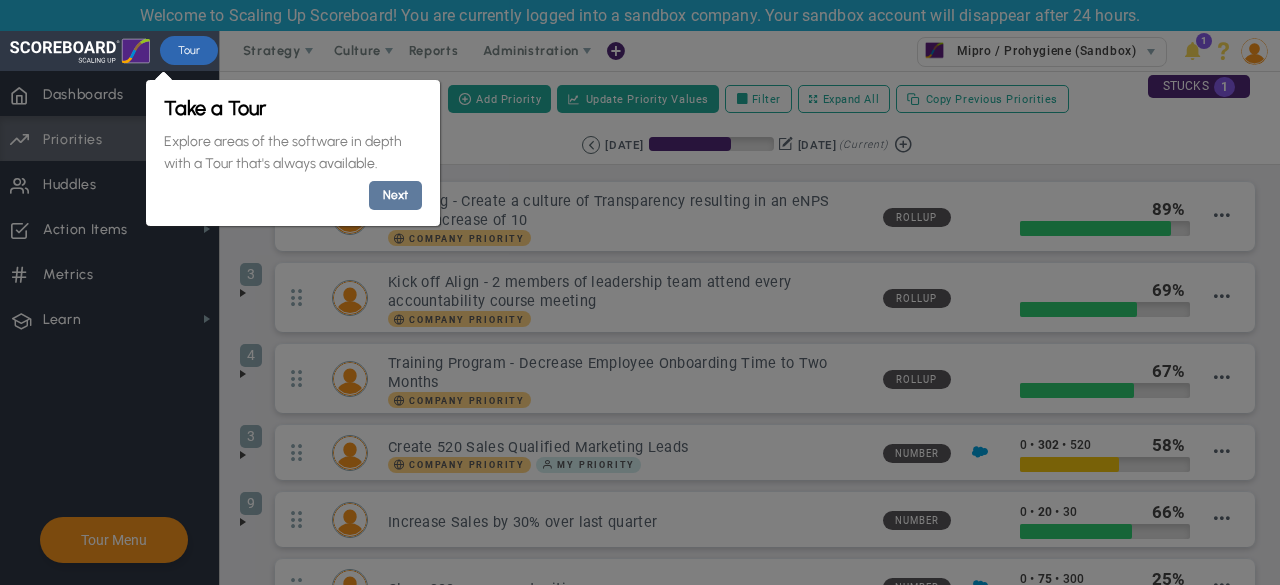 click on "Next" at bounding box center [394, 195] 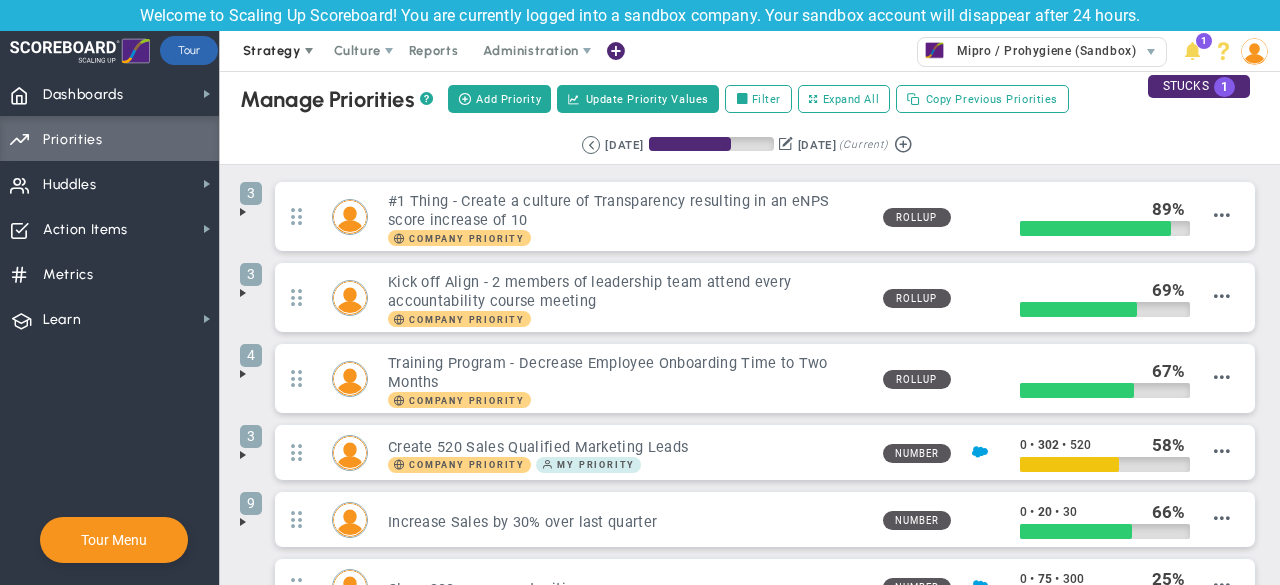 click at bounding box center (309, 51) 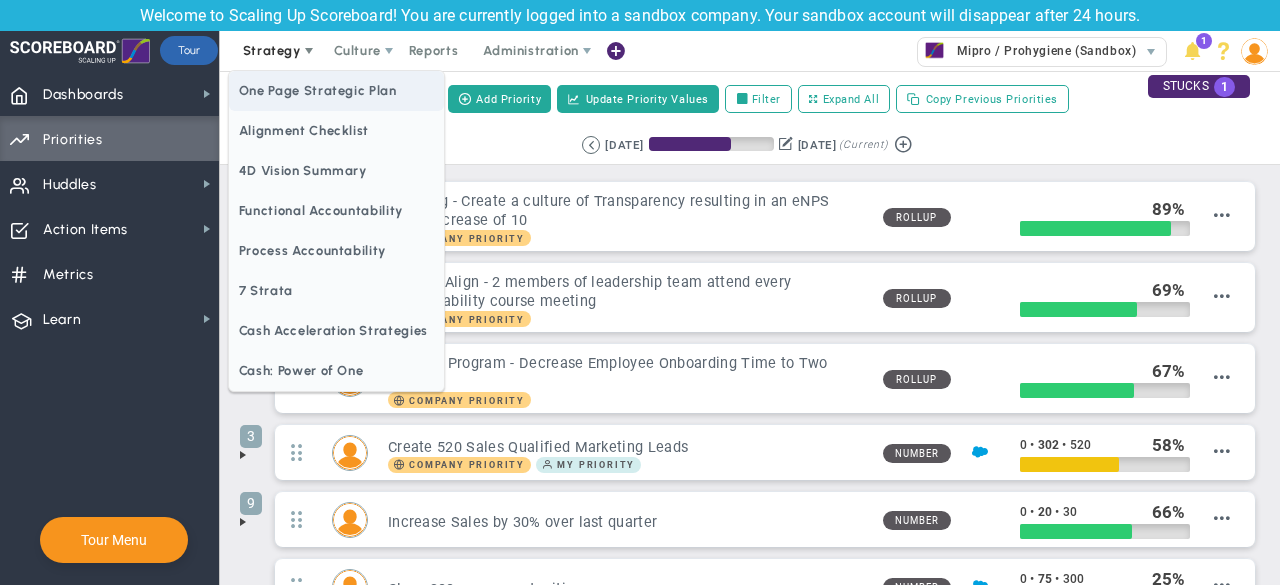click on "One Page Strategic Plan" at bounding box center (336, 91) 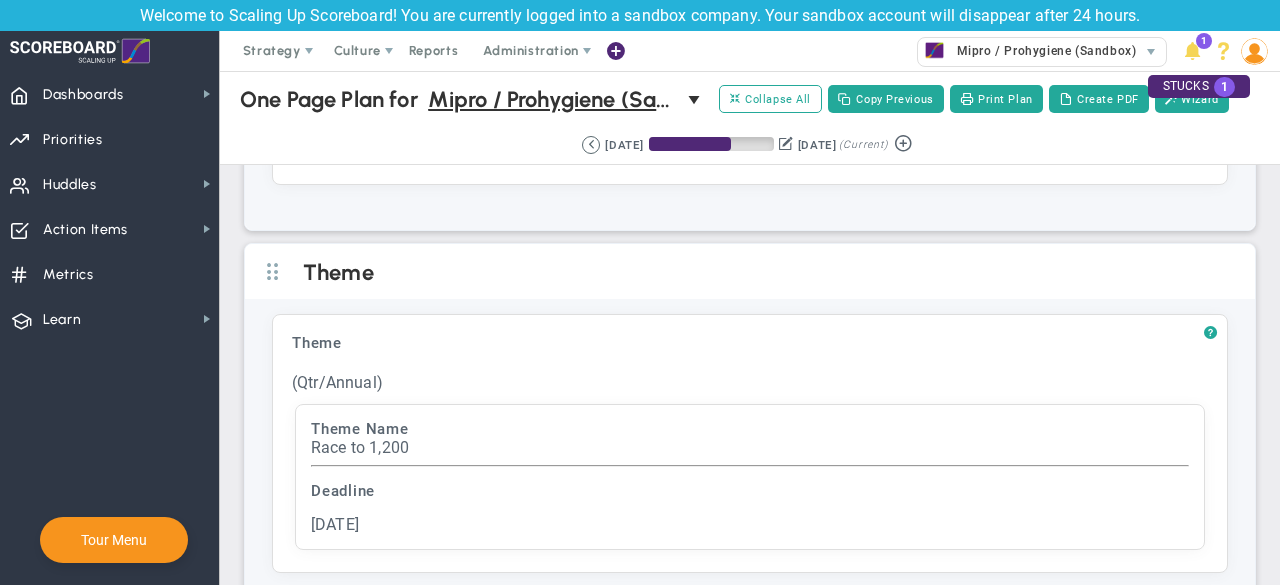 scroll, scrollTop: 6104, scrollLeft: 0, axis: vertical 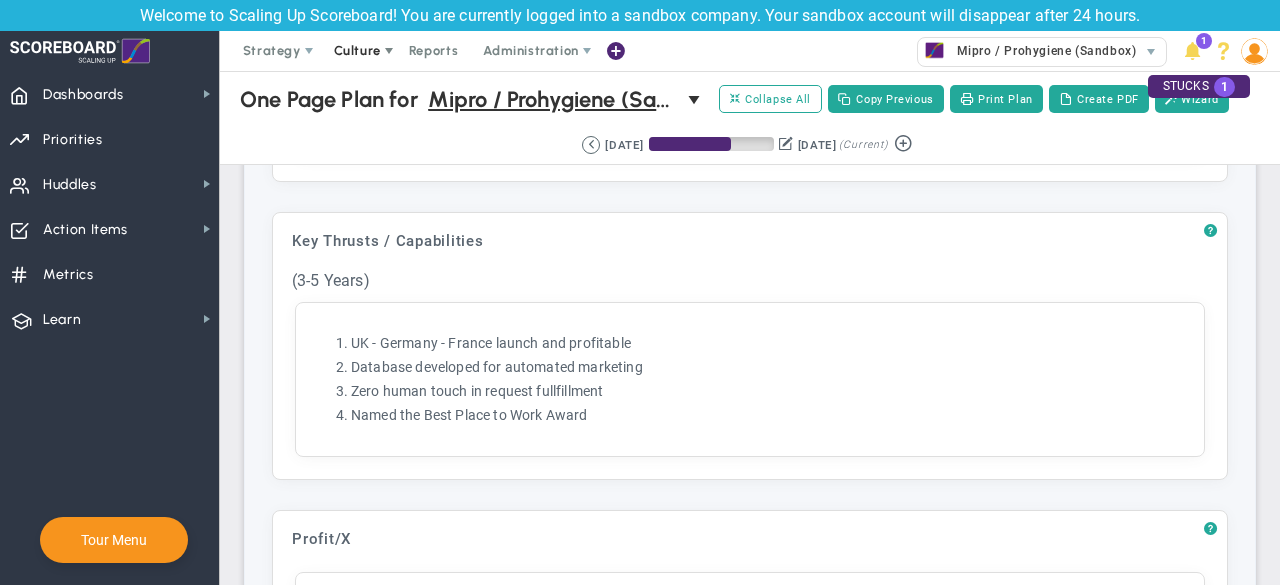 click at bounding box center (389, 51) 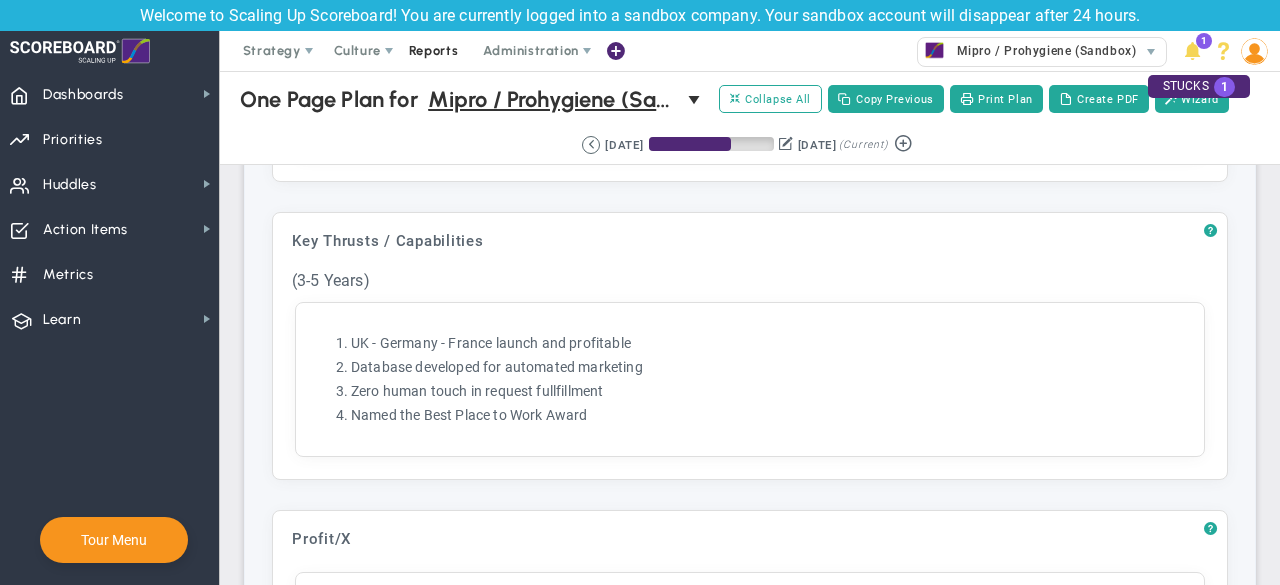 click on "Reports" at bounding box center (434, 51) 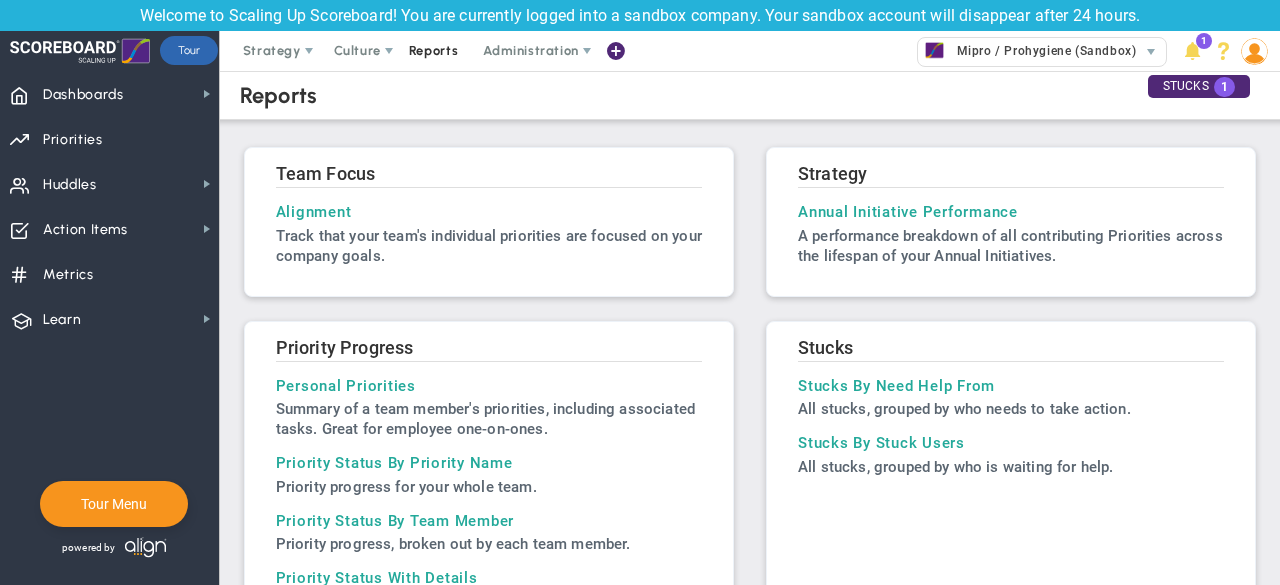 scroll, scrollTop: 0, scrollLeft: 0, axis: both 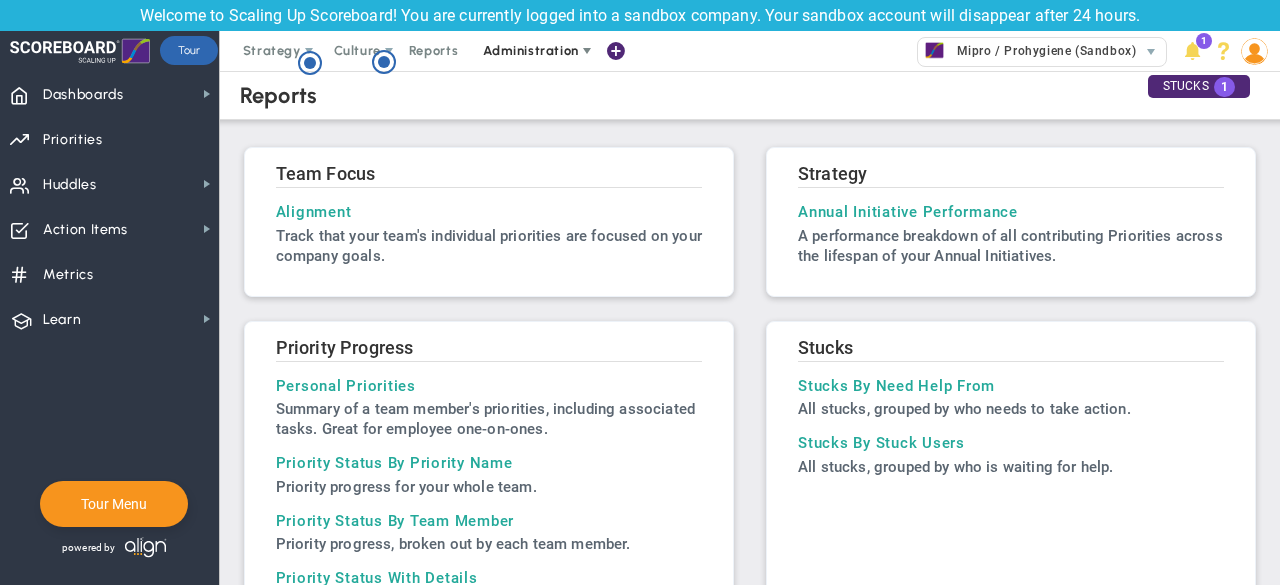 click on "Administration" at bounding box center (530, 50) 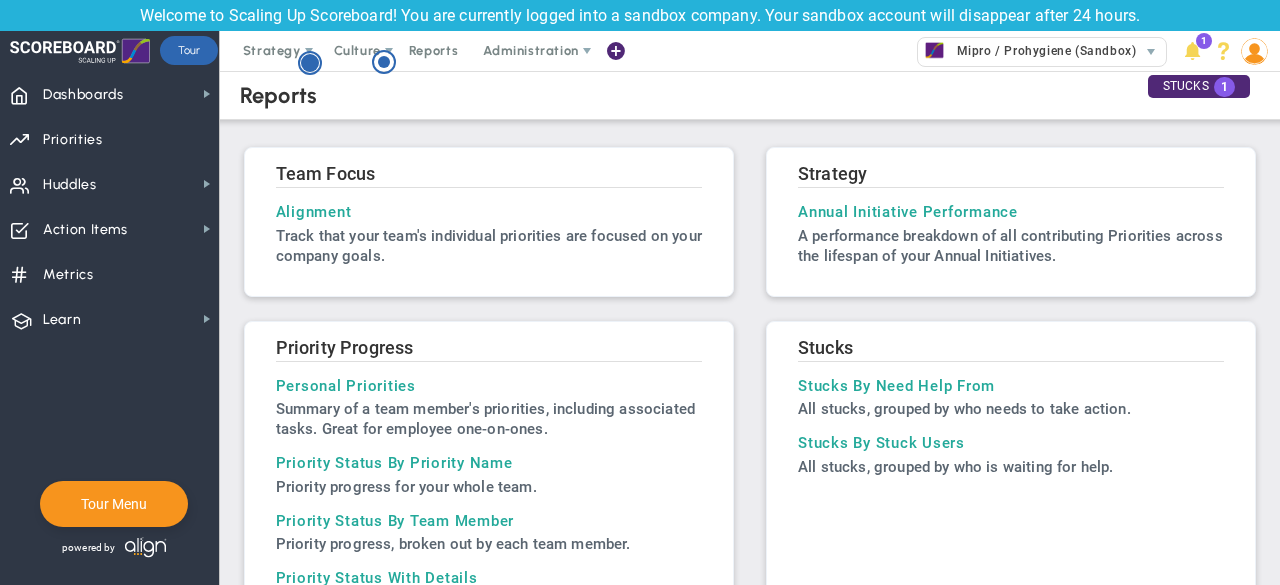 click 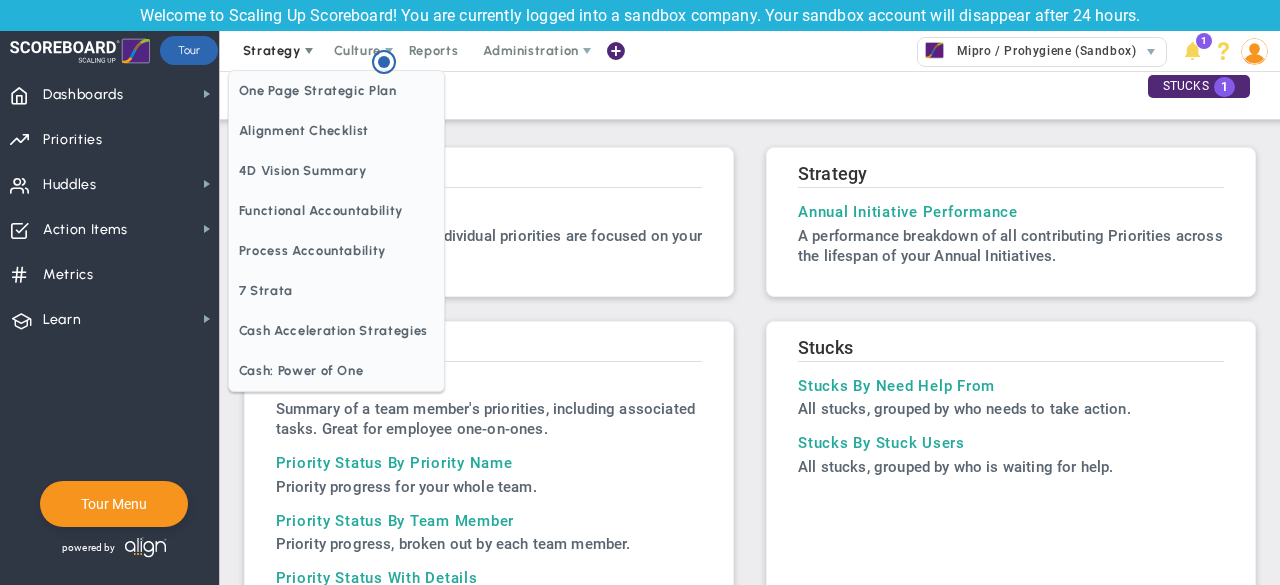 scroll, scrollTop: 0, scrollLeft: 0, axis: both 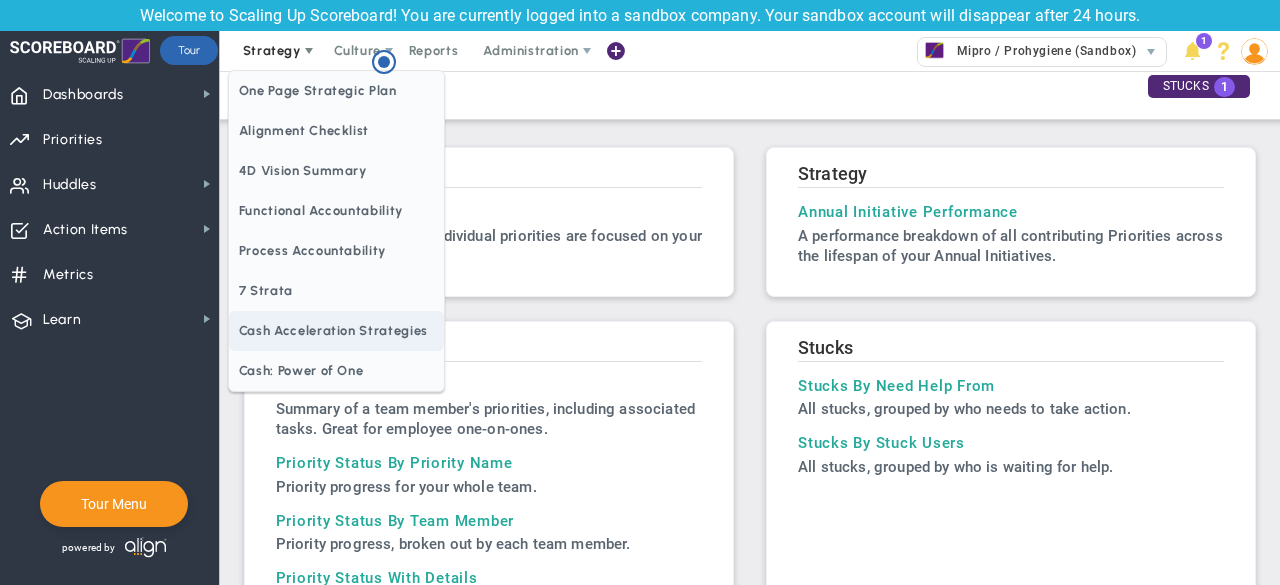click on "Cash Acceleration Strategies" at bounding box center [336, 331] 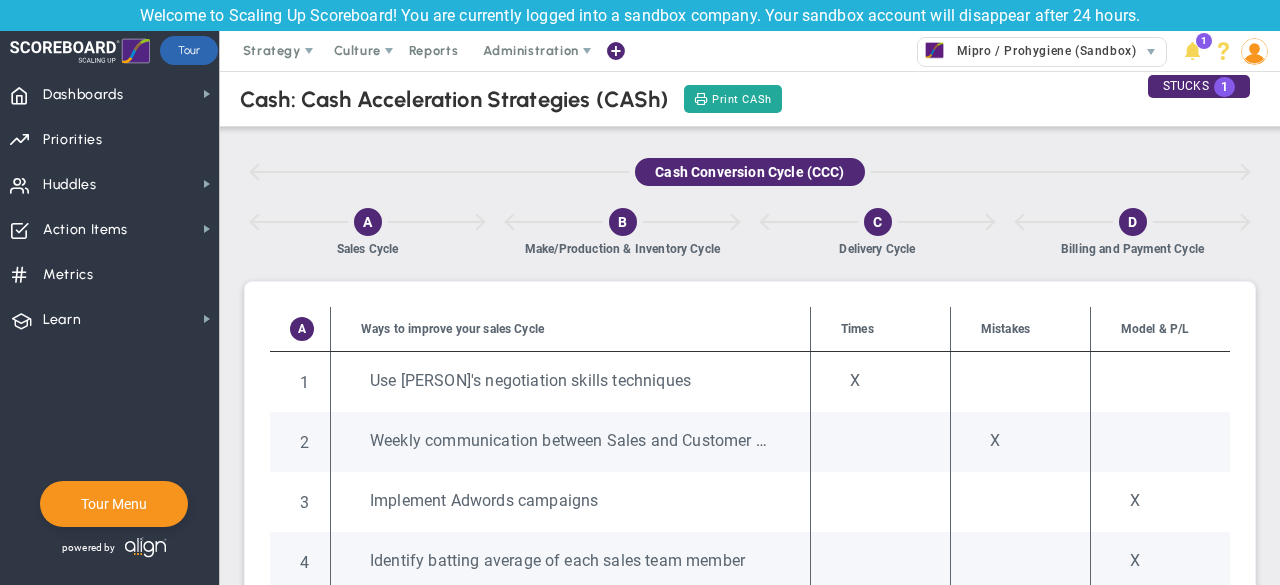 scroll, scrollTop: 0, scrollLeft: 0, axis: both 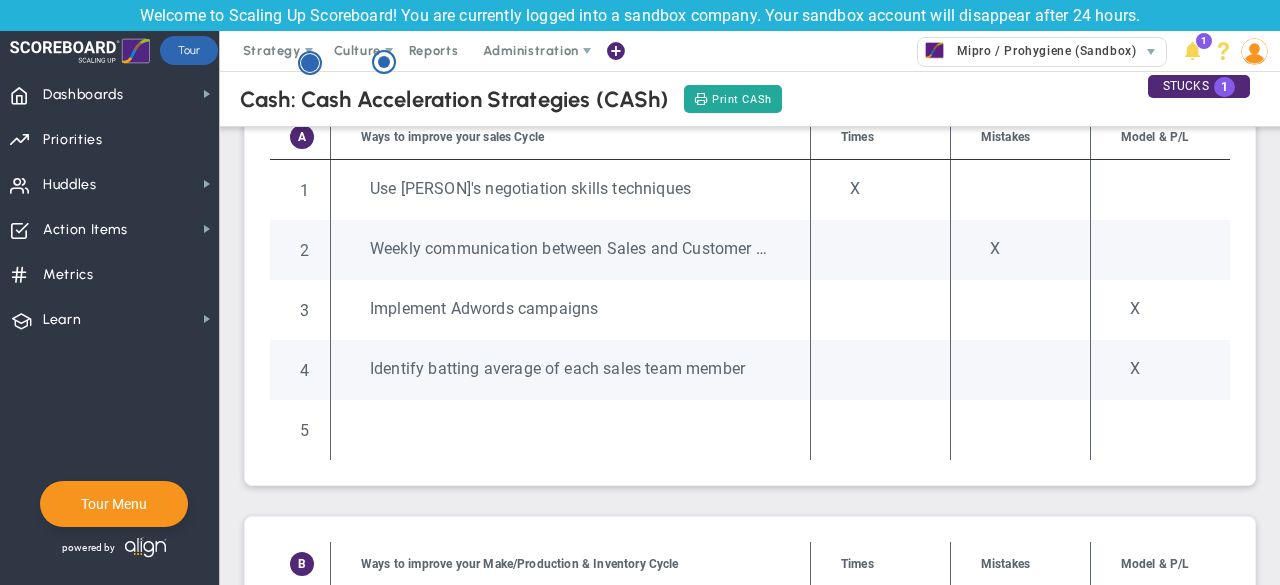 click 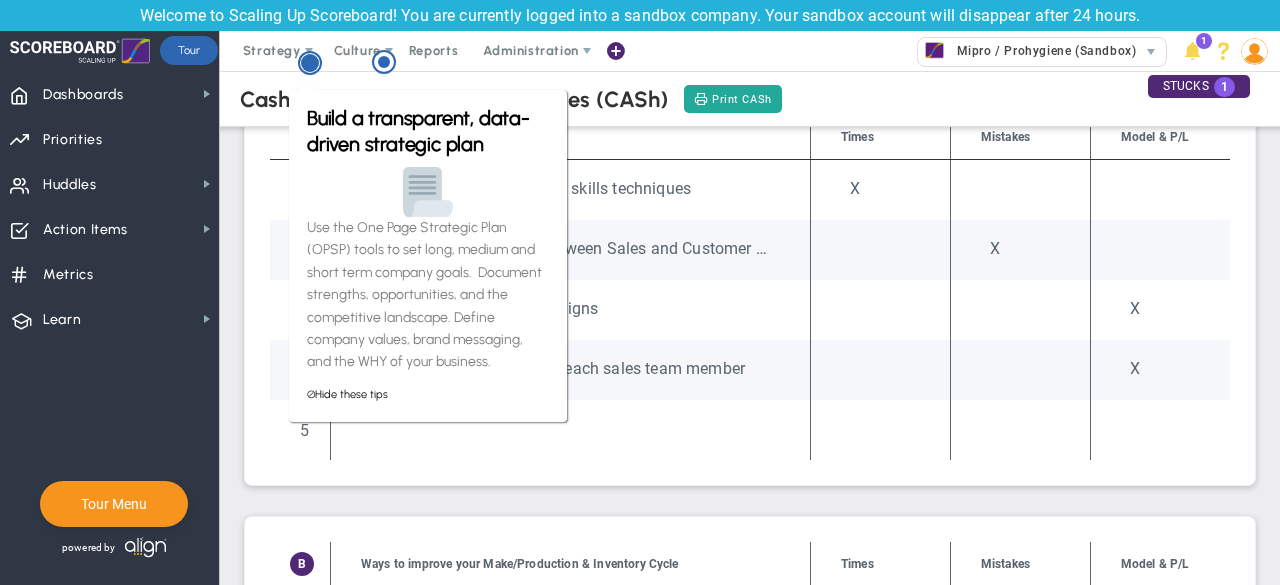 click 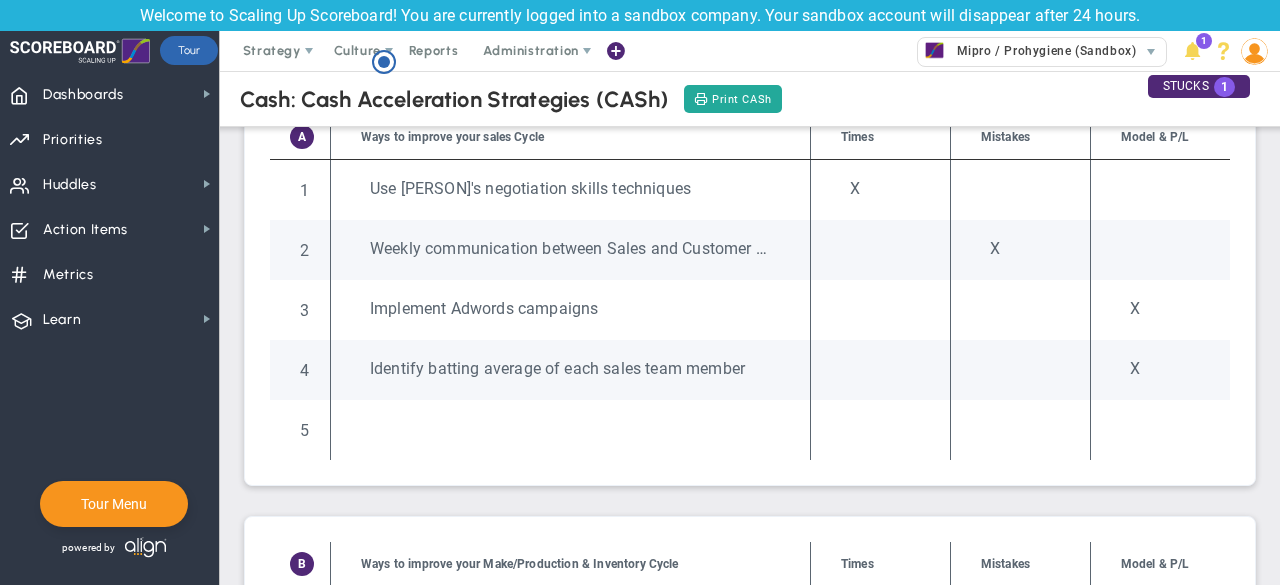 scroll, scrollTop: 0, scrollLeft: 0, axis: both 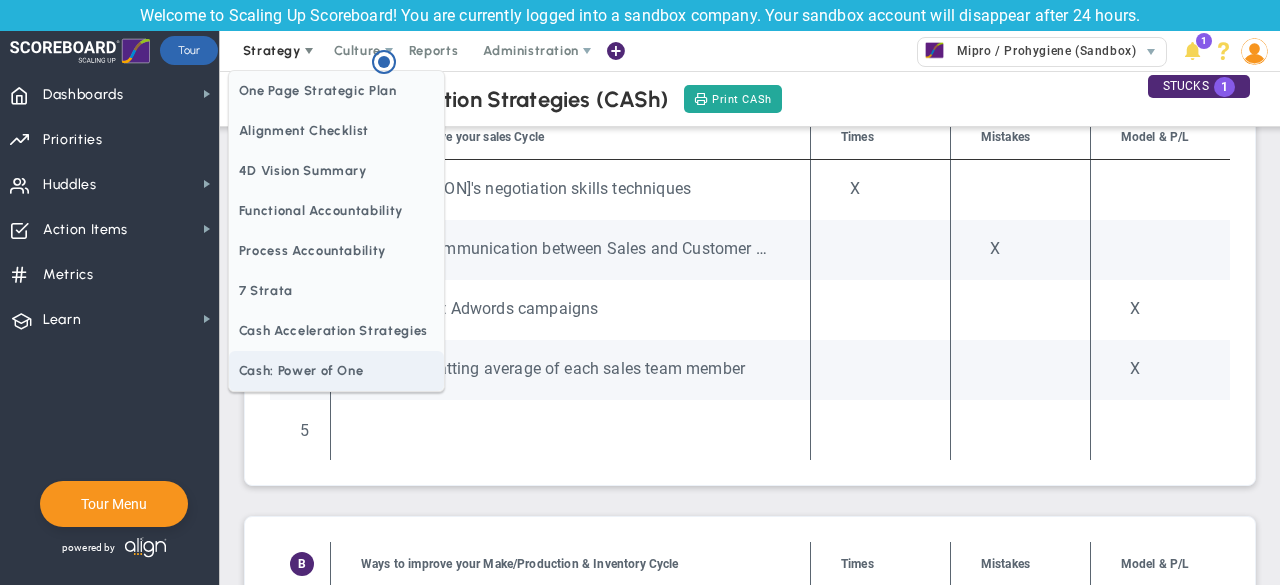 click on "Cash: Power of One" at bounding box center [336, 371] 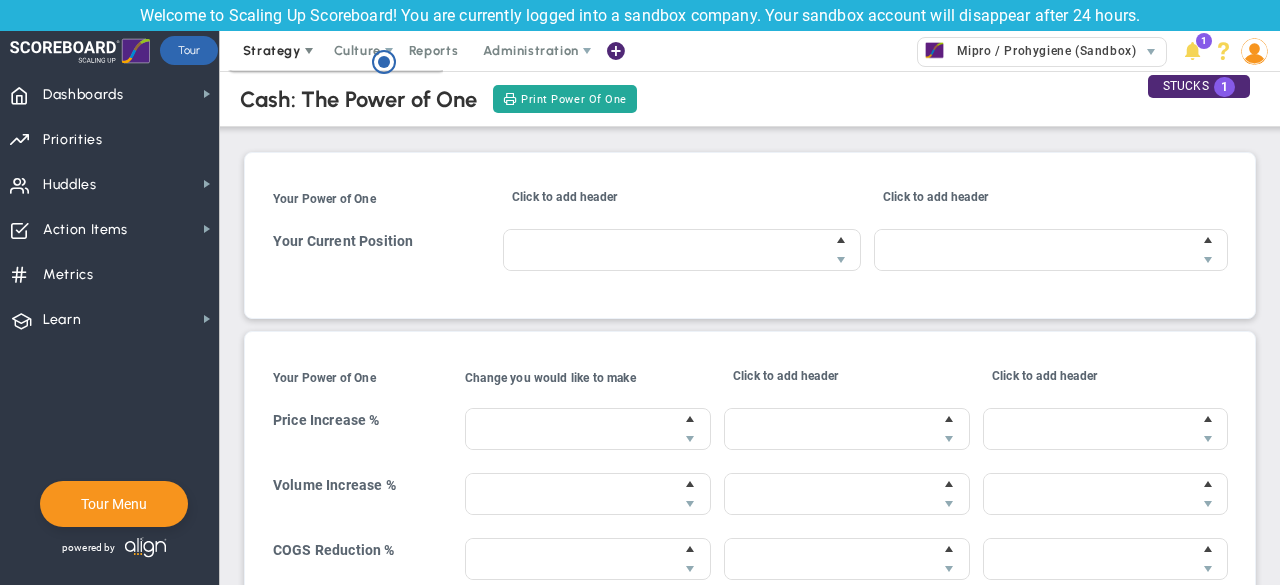 type on "$20,000.00" 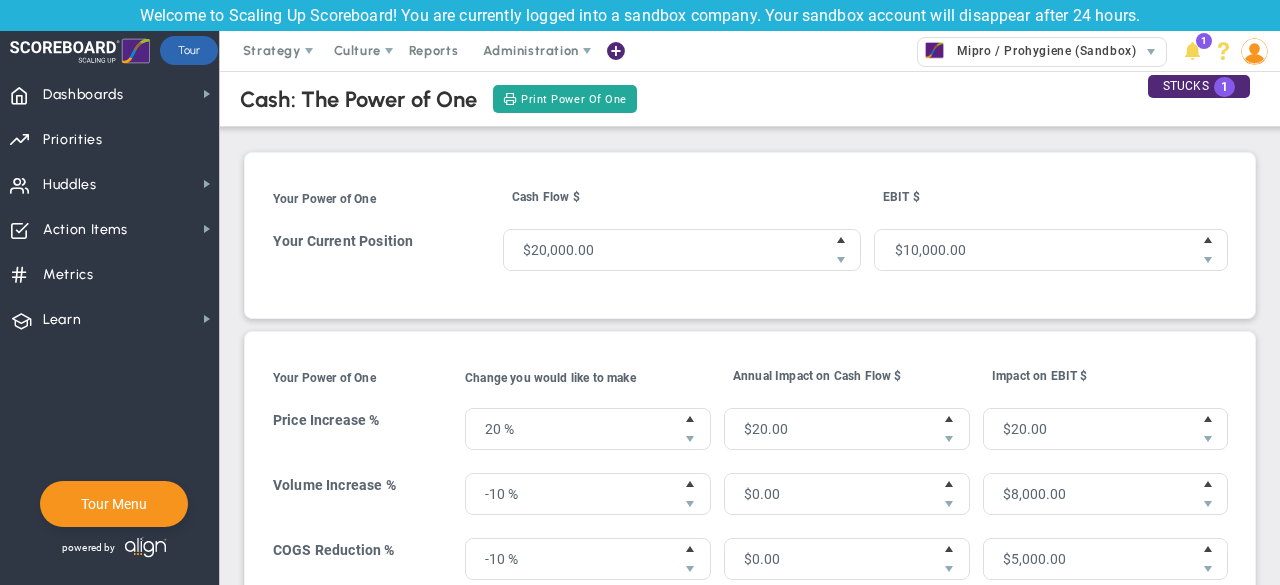 scroll, scrollTop: 0, scrollLeft: 0, axis: both 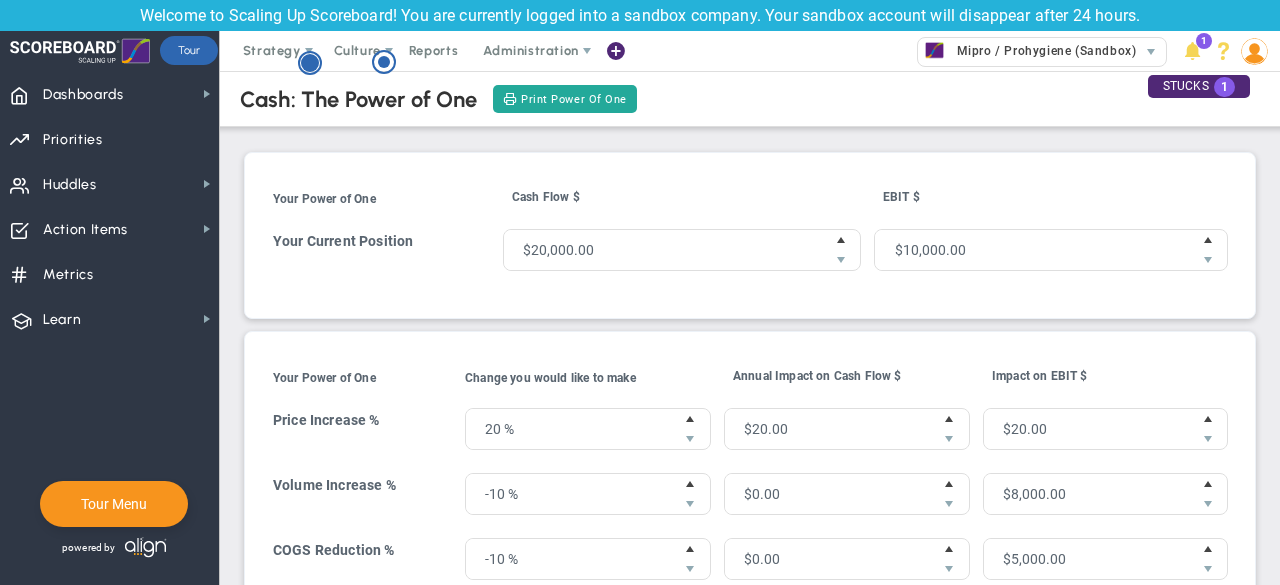 click 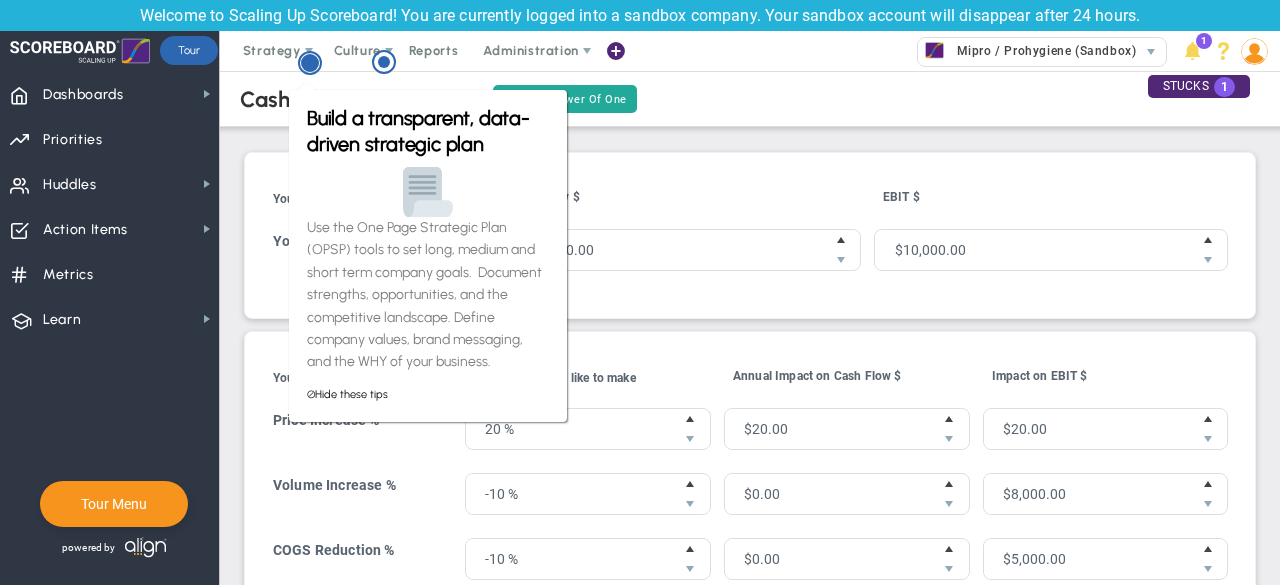 click 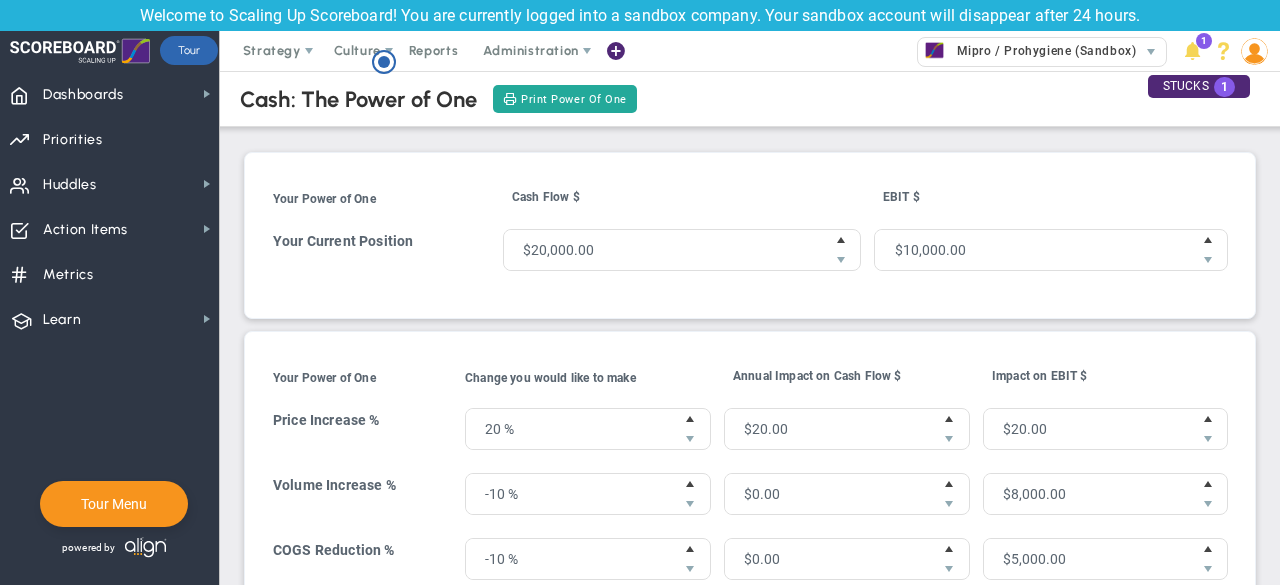 scroll, scrollTop: 0, scrollLeft: 0, axis: both 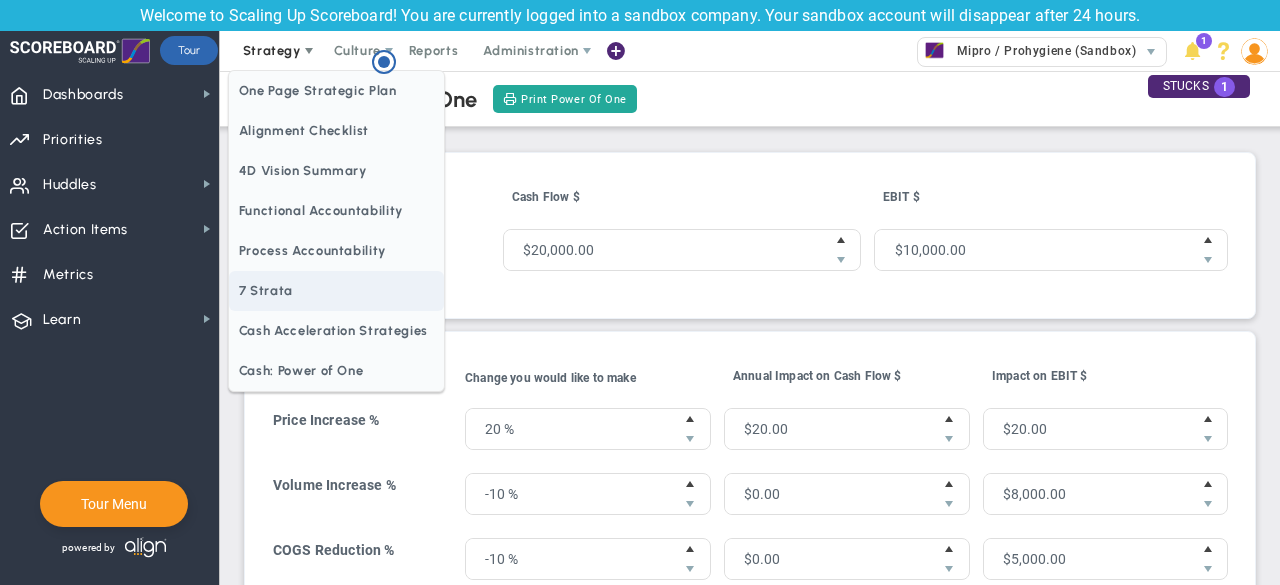 click on "7 Strata" at bounding box center (336, 291) 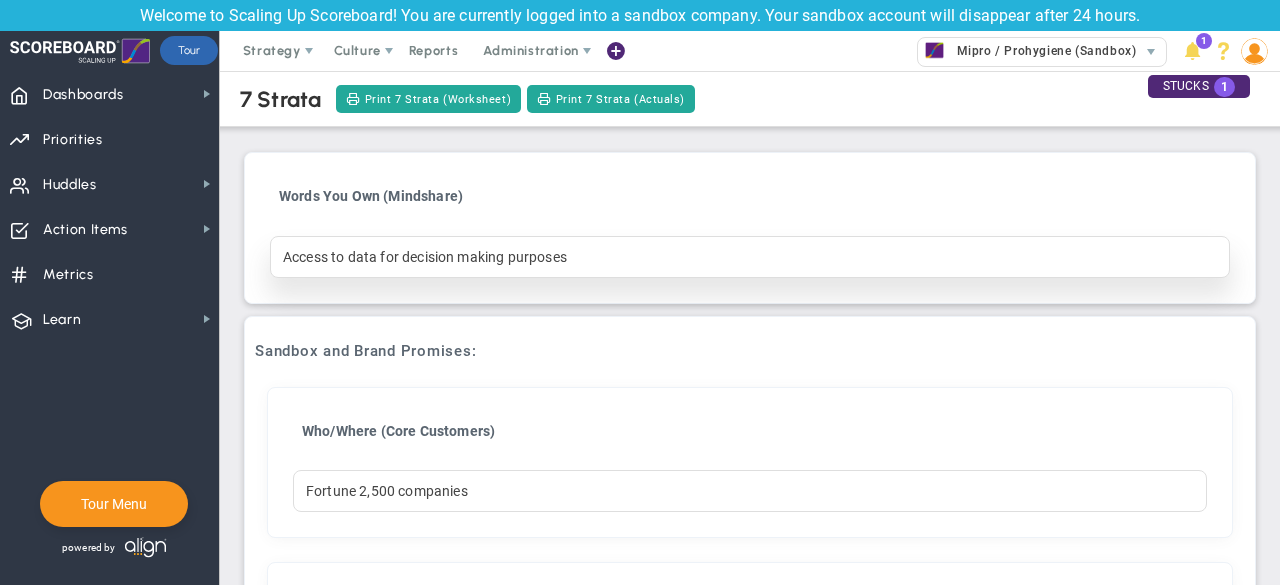 scroll, scrollTop: 0, scrollLeft: 0, axis: both 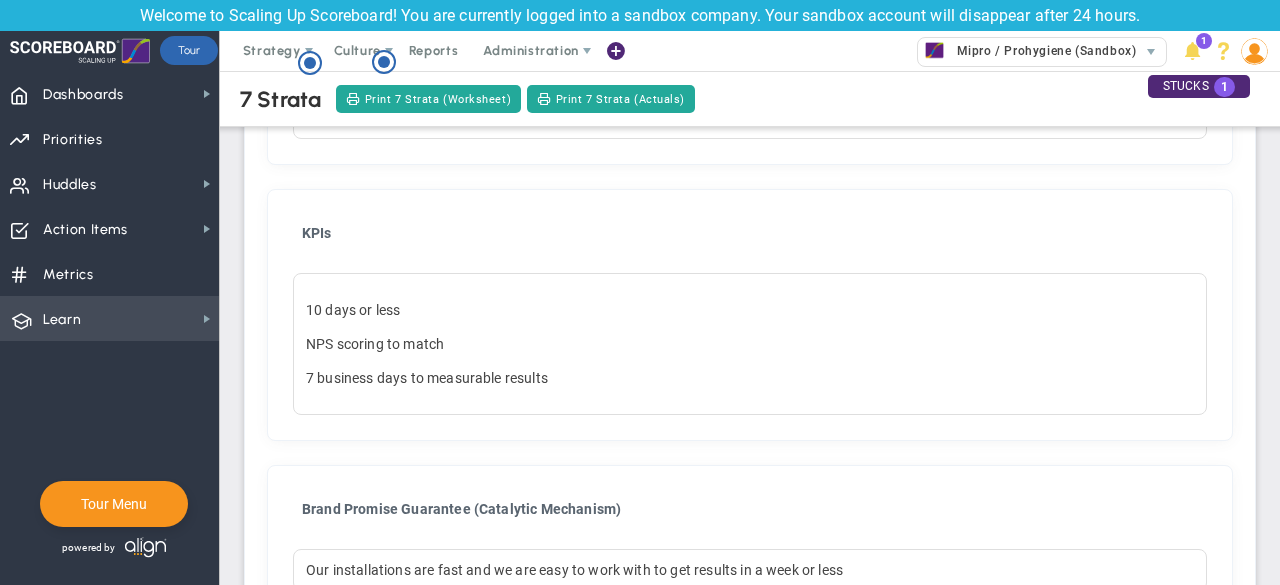 click on "Learn Learn" at bounding box center [109, 318] 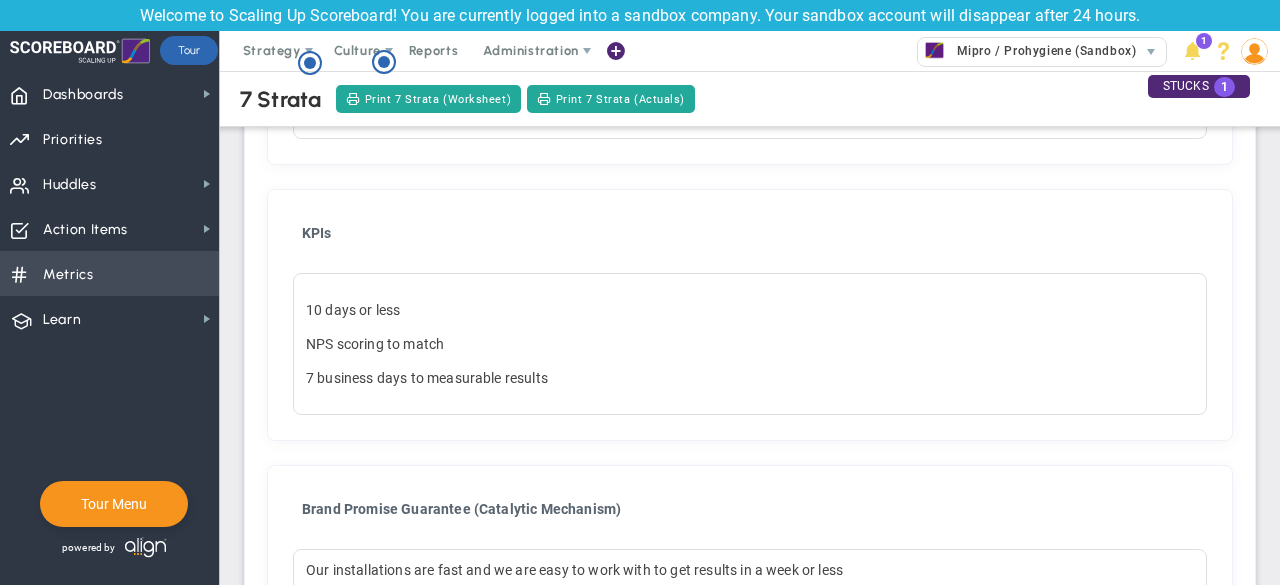 click on "Metrics Metrics" at bounding box center [109, 273] 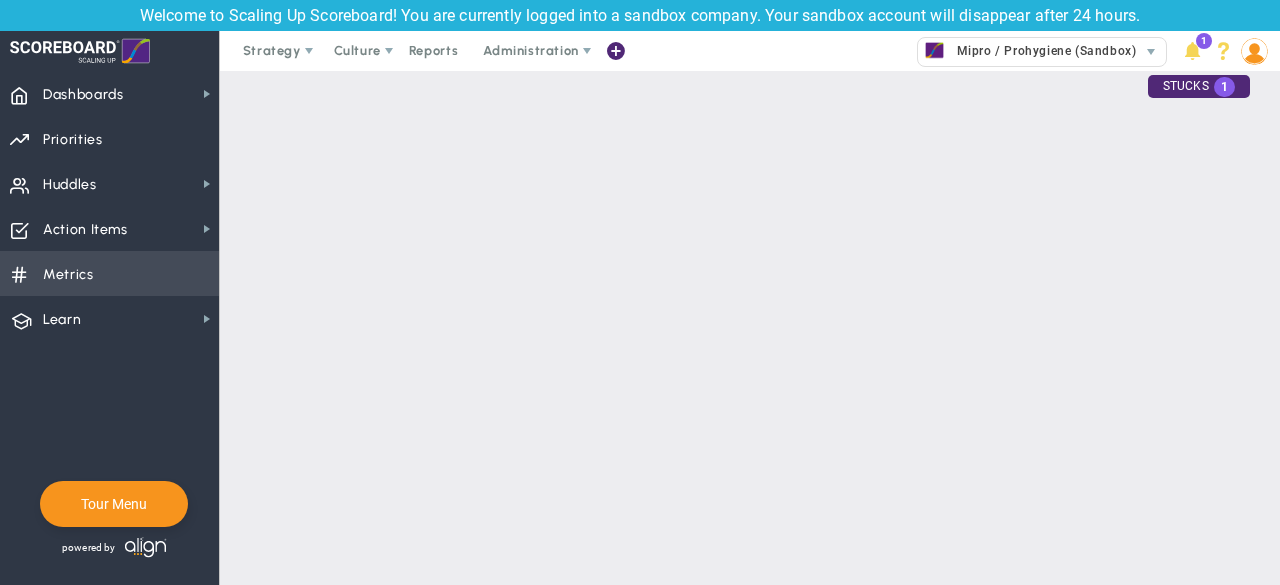 checkbox on "false" 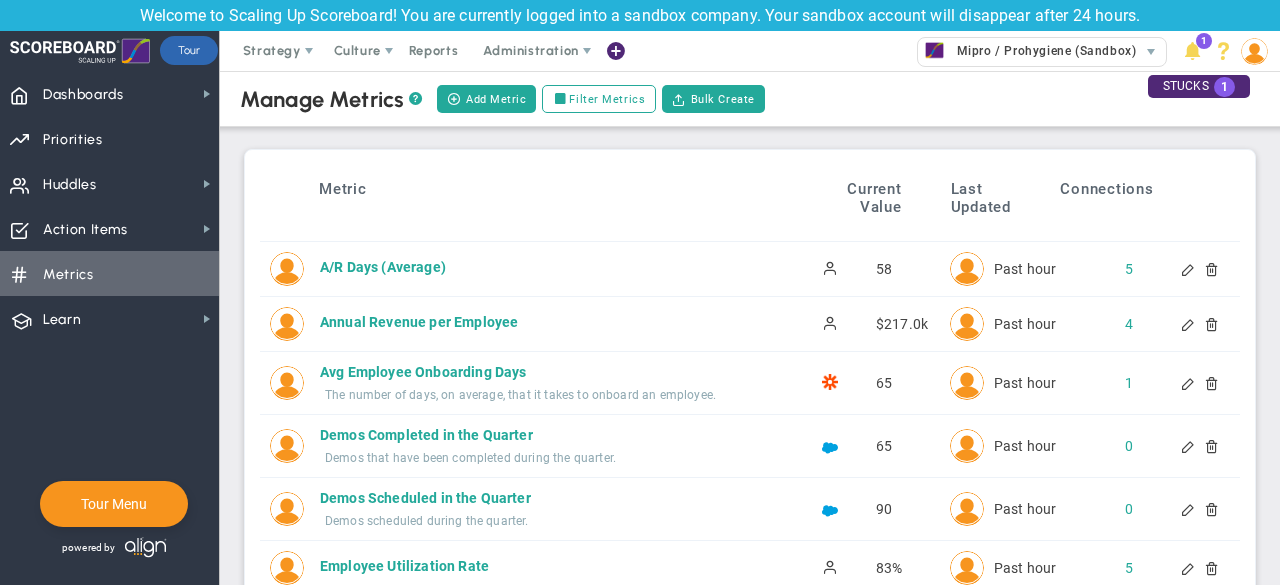 scroll, scrollTop: 0, scrollLeft: 0, axis: both 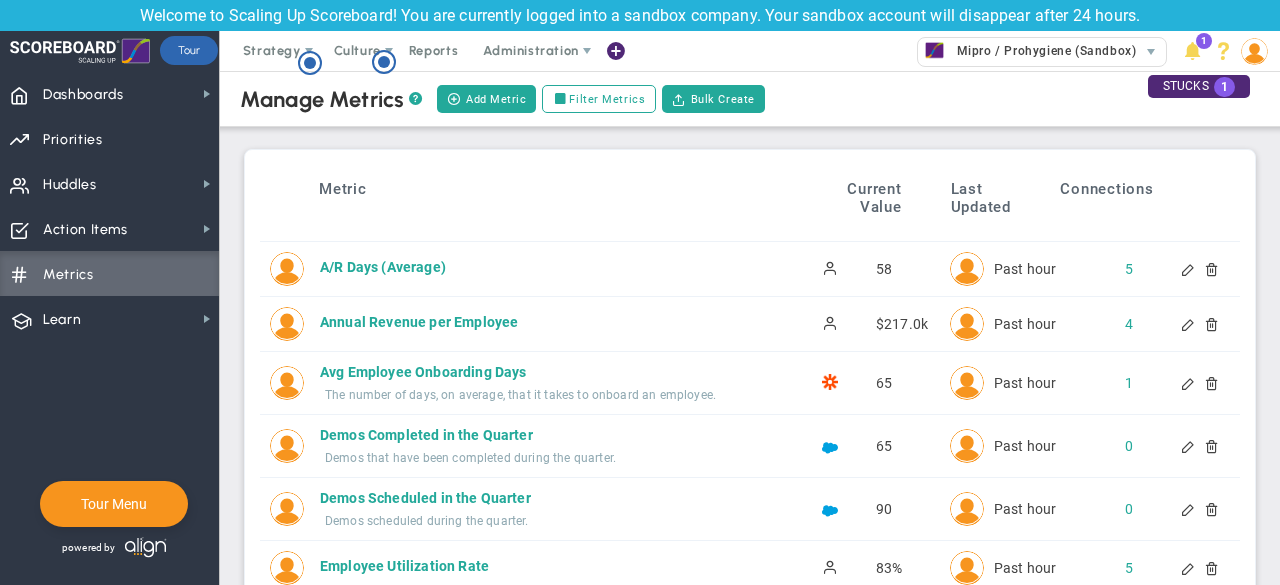 click on "Demos that have been completed during the quarter." at bounding box center [550, 458] 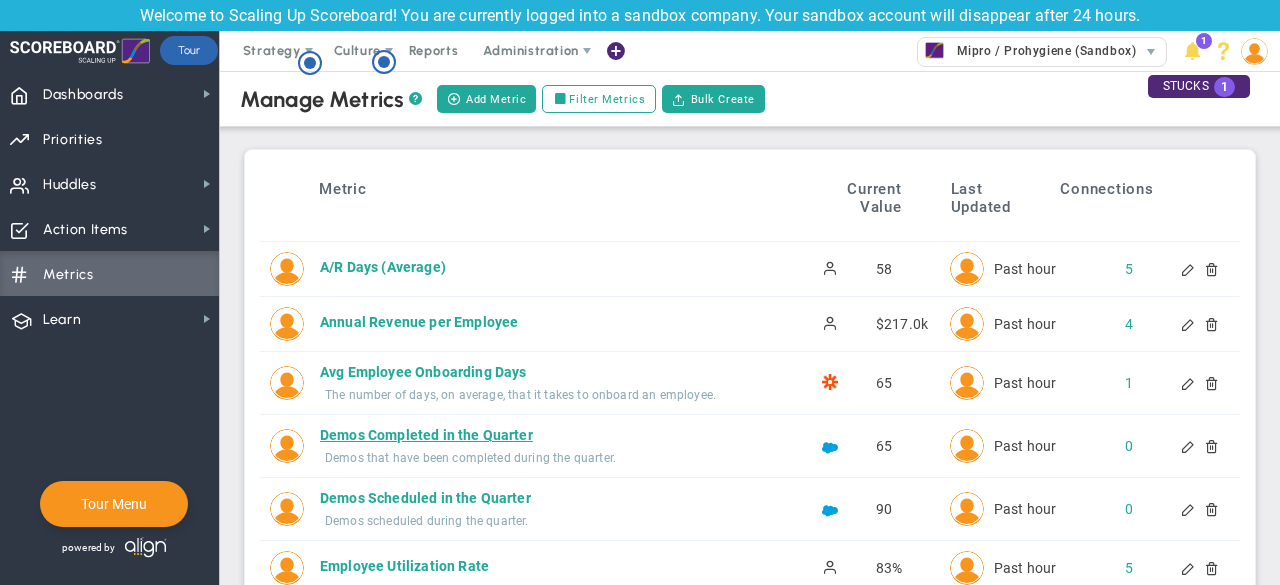 click on "Demos Completed in the Quarter" at bounding box center [545, 435] 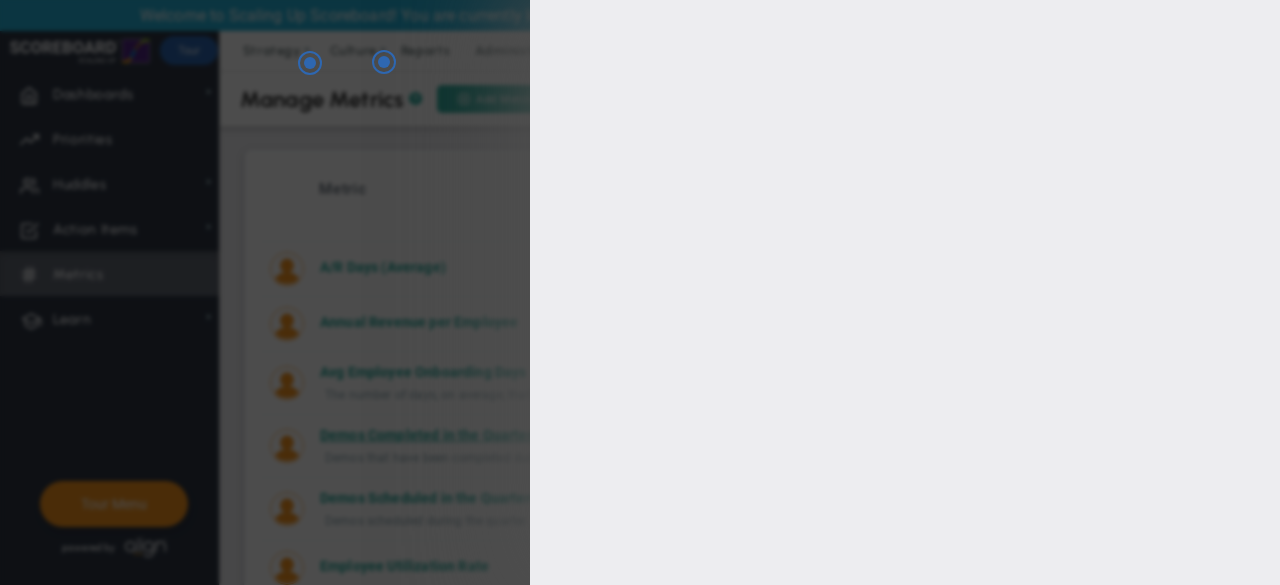 type on "Demos Completed in the Quarter" 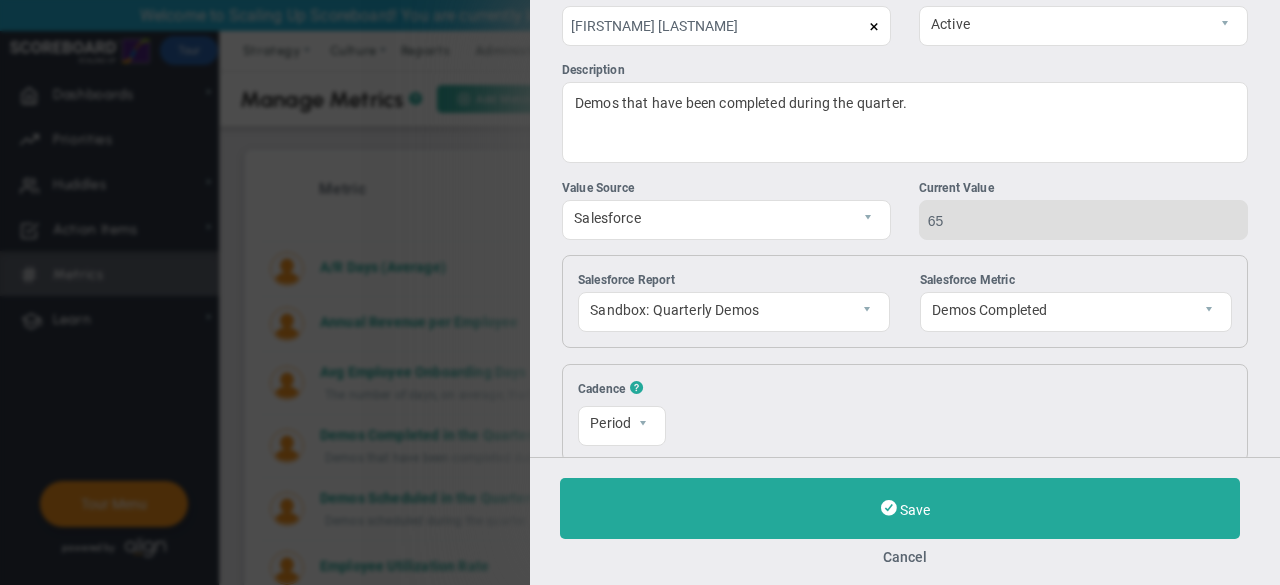 scroll, scrollTop: 0, scrollLeft: 0, axis: both 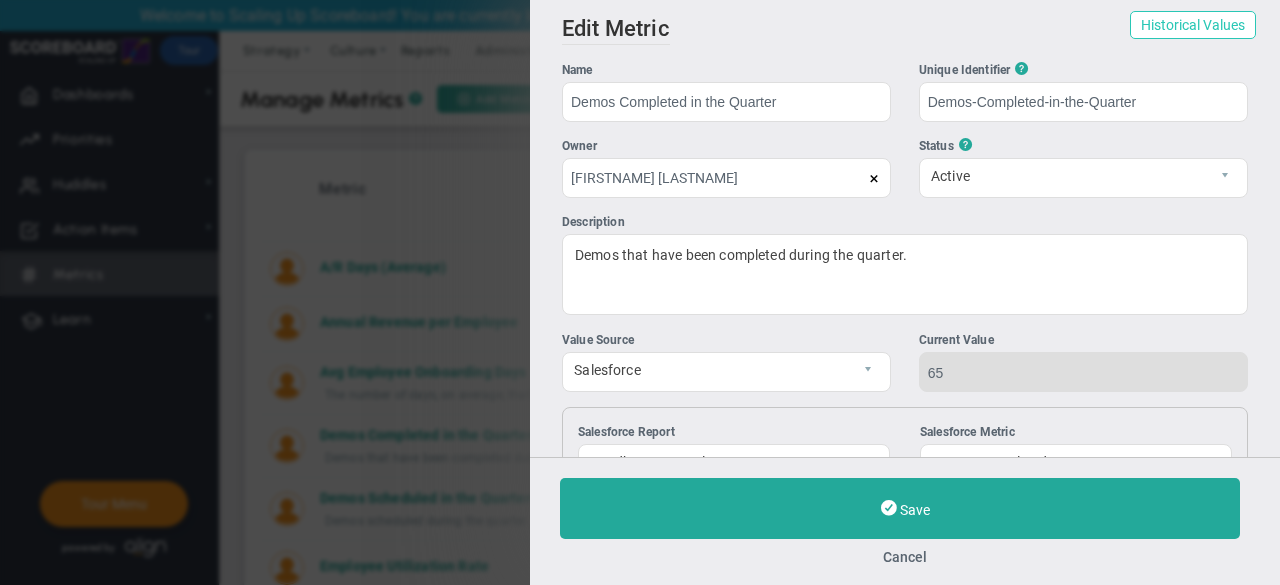 click on "Historical Values" at bounding box center [1193, 25] 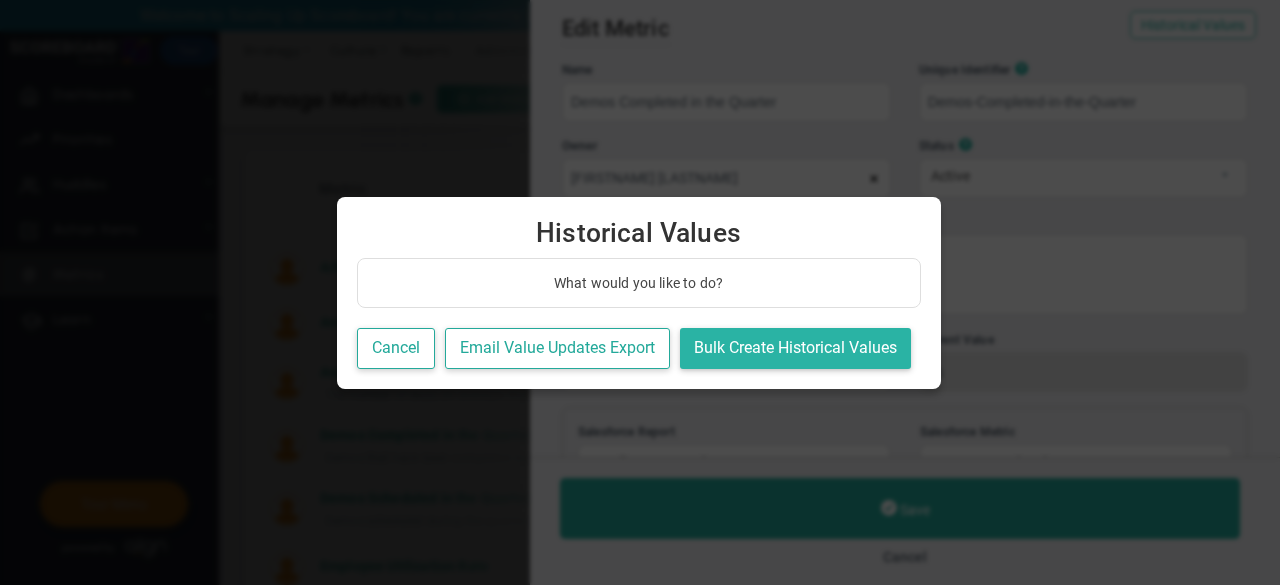 click on "Bulk Create Historical Values" at bounding box center (795, 348) 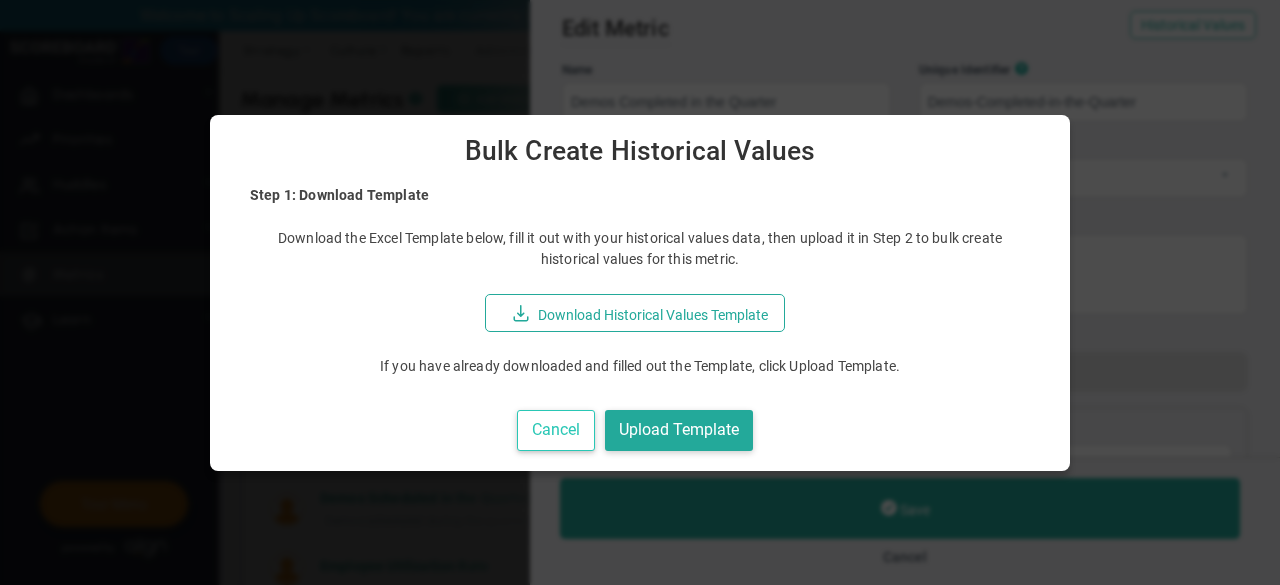 click on "Cancel" at bounding box center (556, 430) 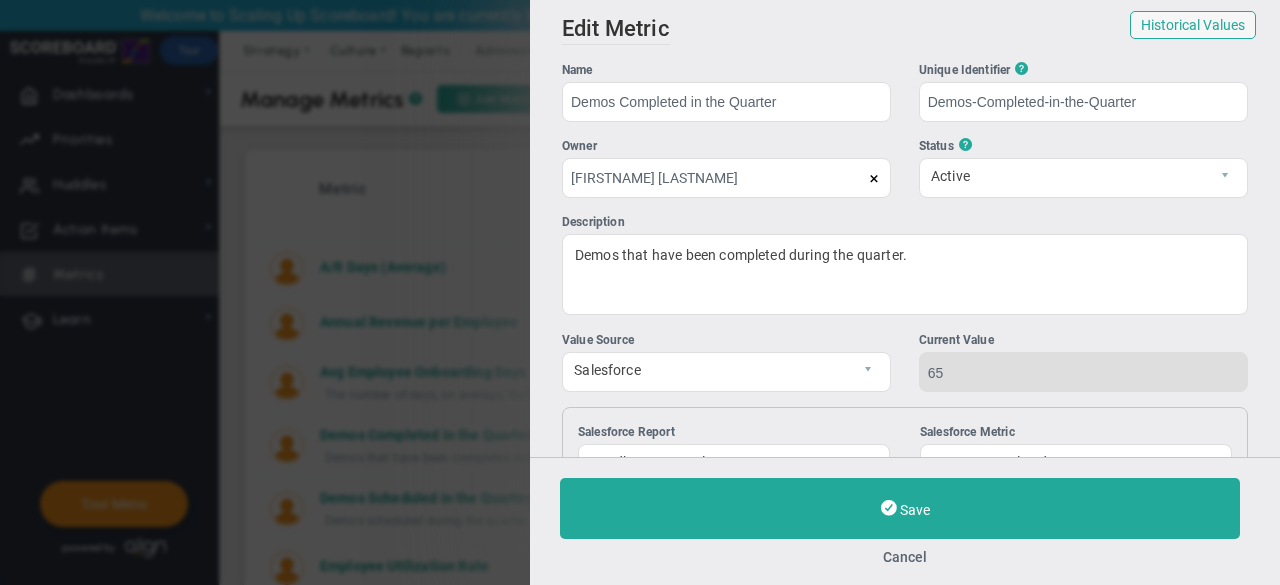 click on "Add
Edit
Metric
Historical Values
Target
Metric
Name
Demos Completed in the Quarter
Unique Identifier
?
Demos-Completed-in-the-Quarter
[FIRSTNAME] [LASTNAME] ? n 2" at bounding box center [640, 292] 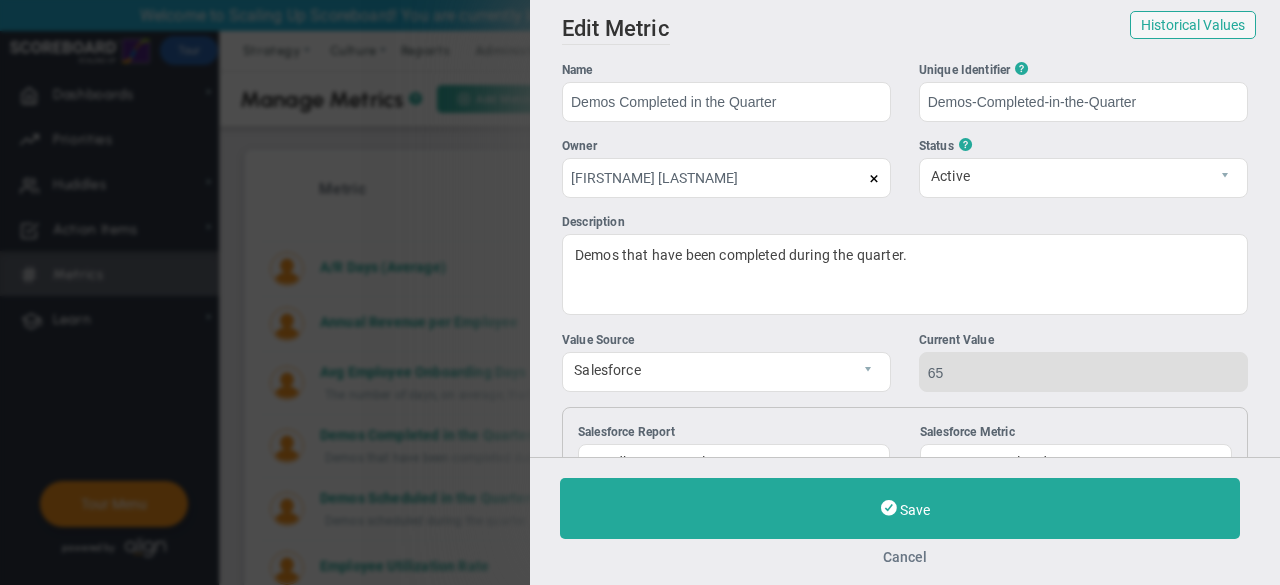 click on "Cancel" at bounding box center (905, 557) 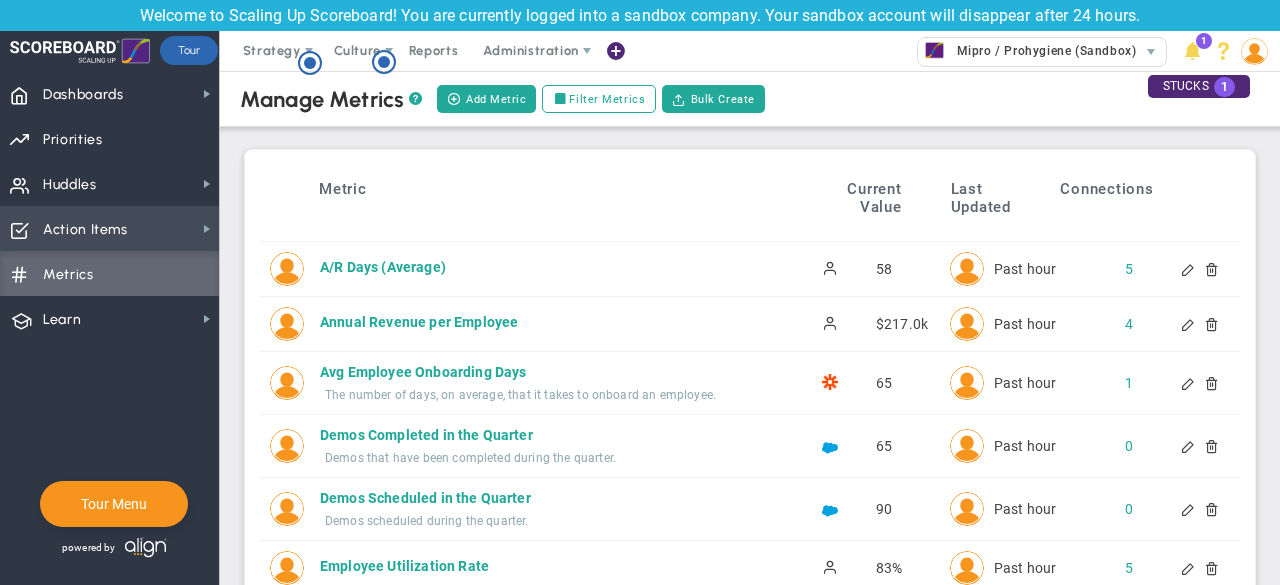 click on "Action Items" at bounding box center [85, 230] 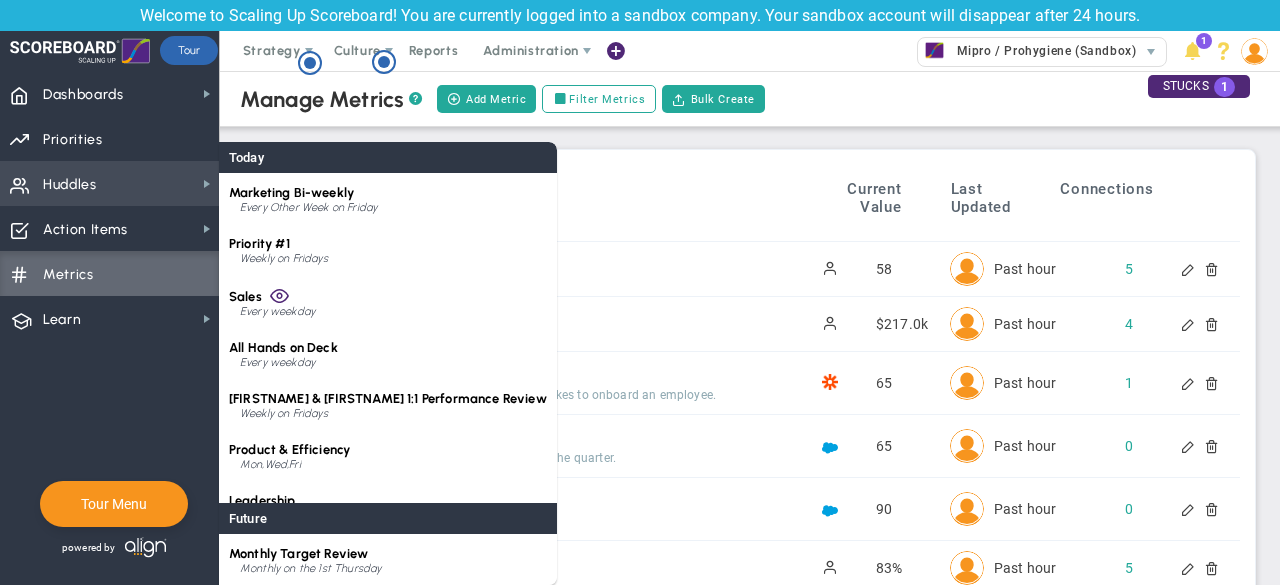 click on "Huddles" at bounding box center [70, 185] 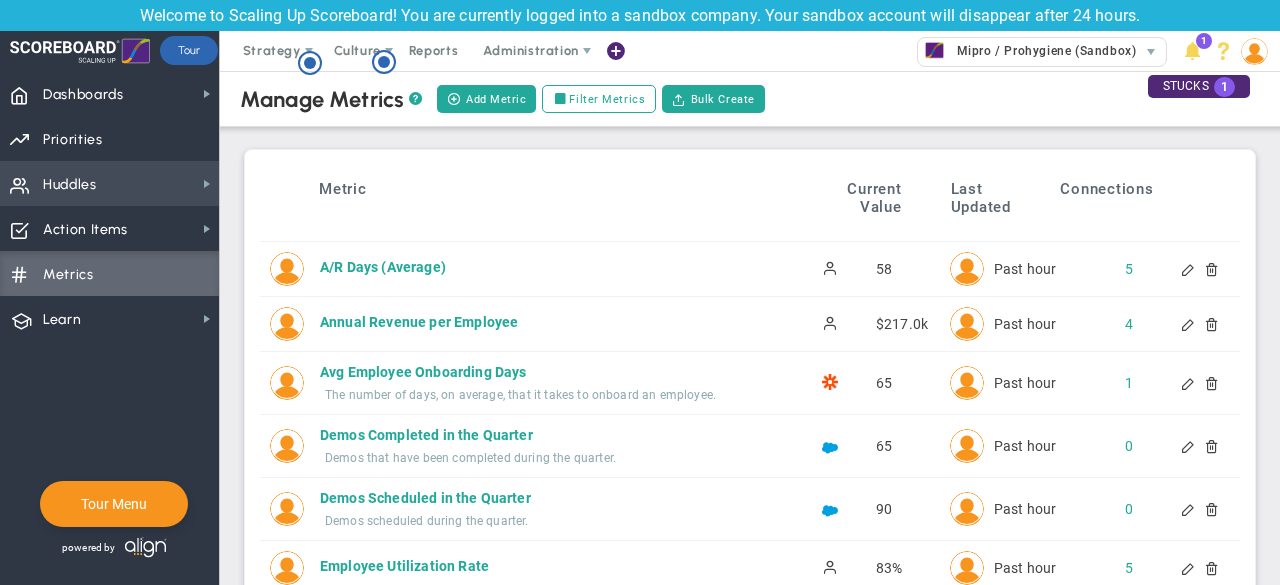 click on "Huddles" at bounding box center (70, 185) 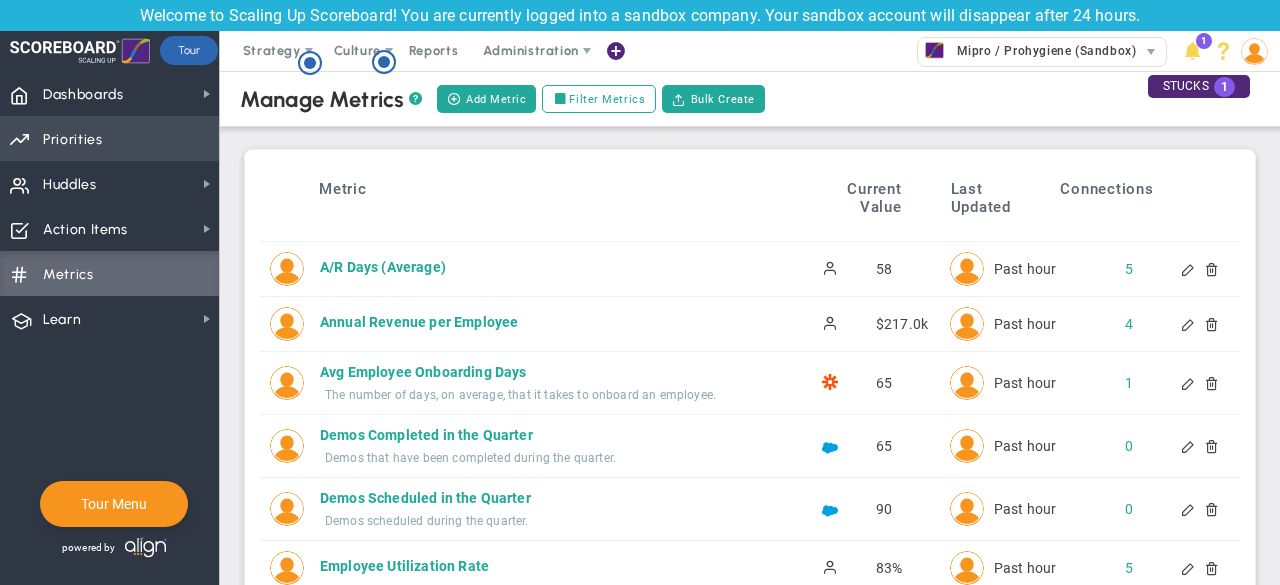 click on "Priorities" at bounding box center (73, 140) 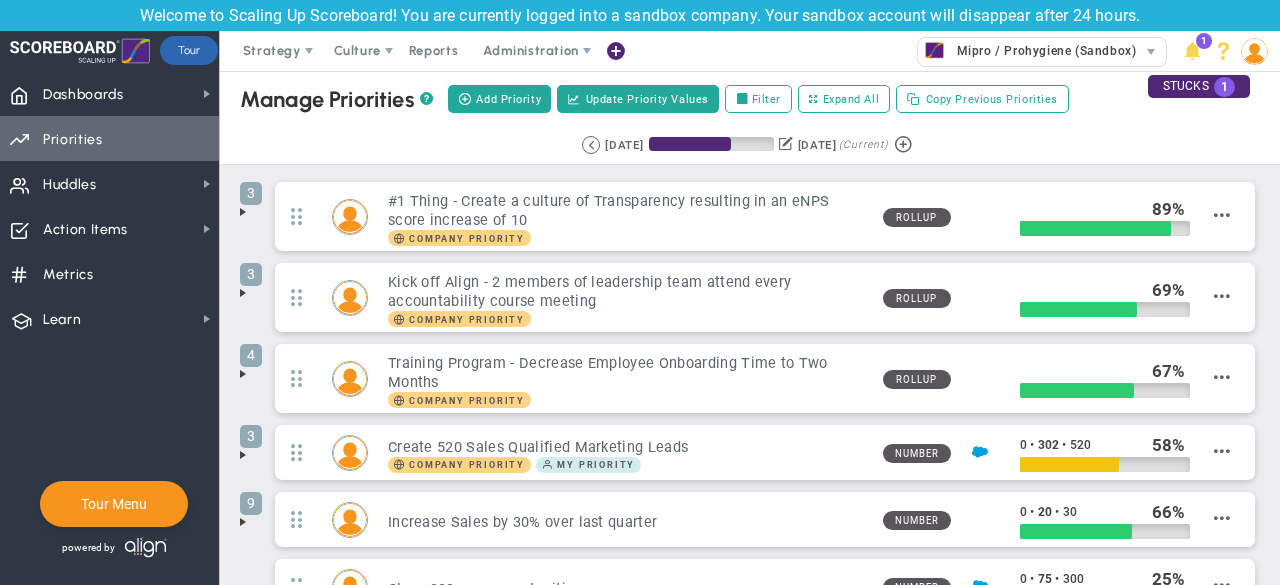 scroll, scrollTop: 0, scrollLeft: 0, axis: both 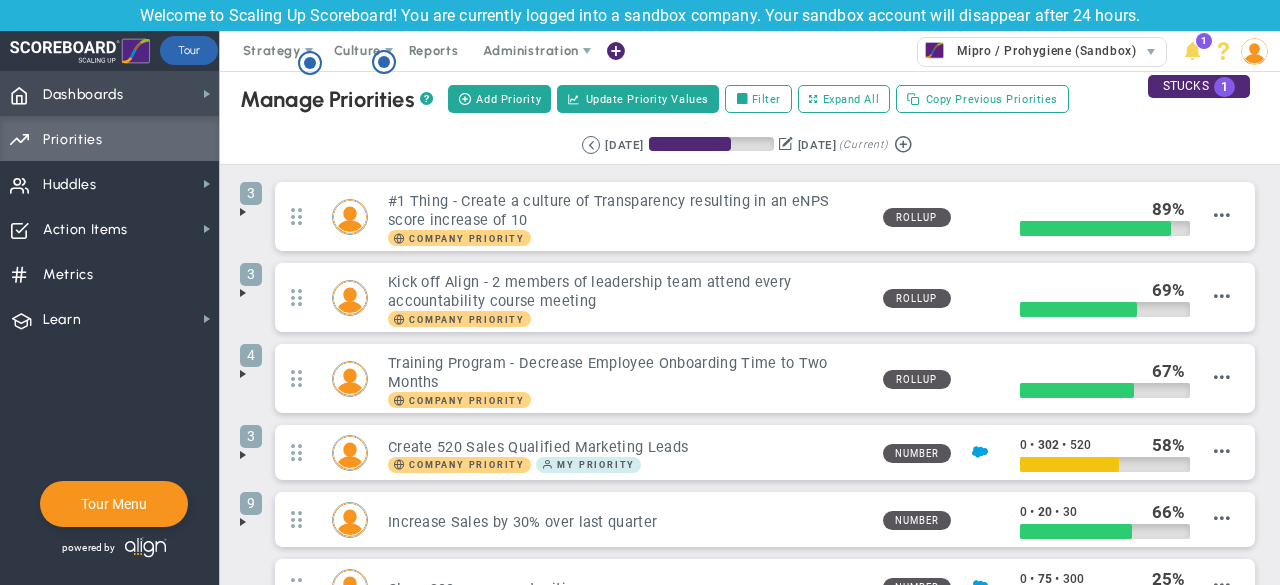 click on "Dashboards" at bounding box center [83, 95] 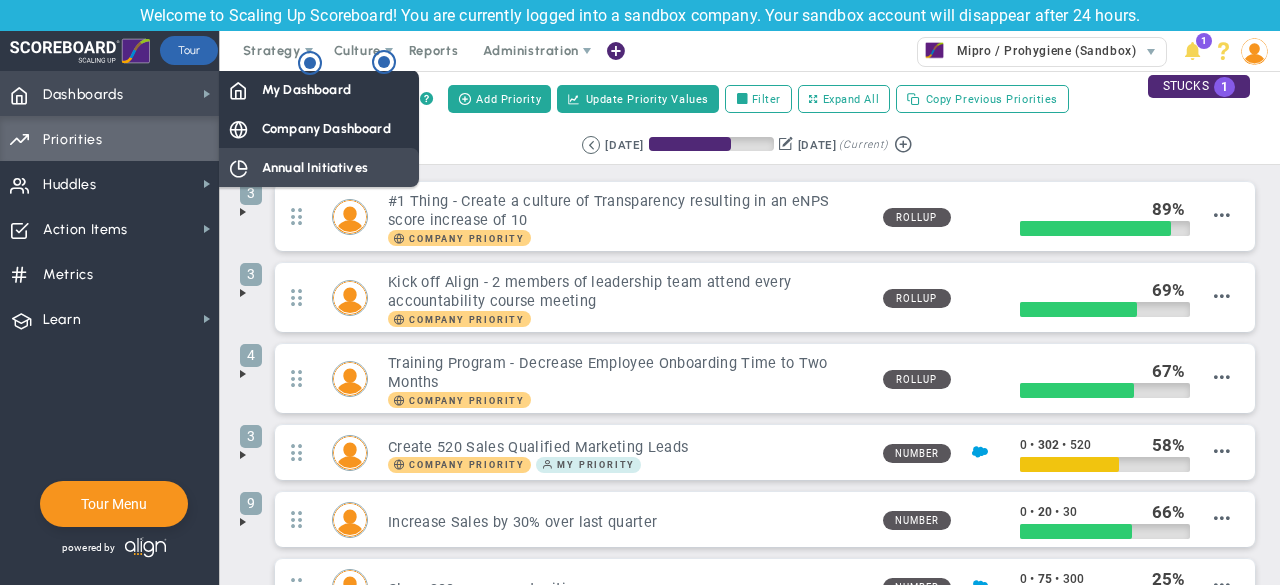 click on "Annual Initiatives" at bounding box center [315, 167] 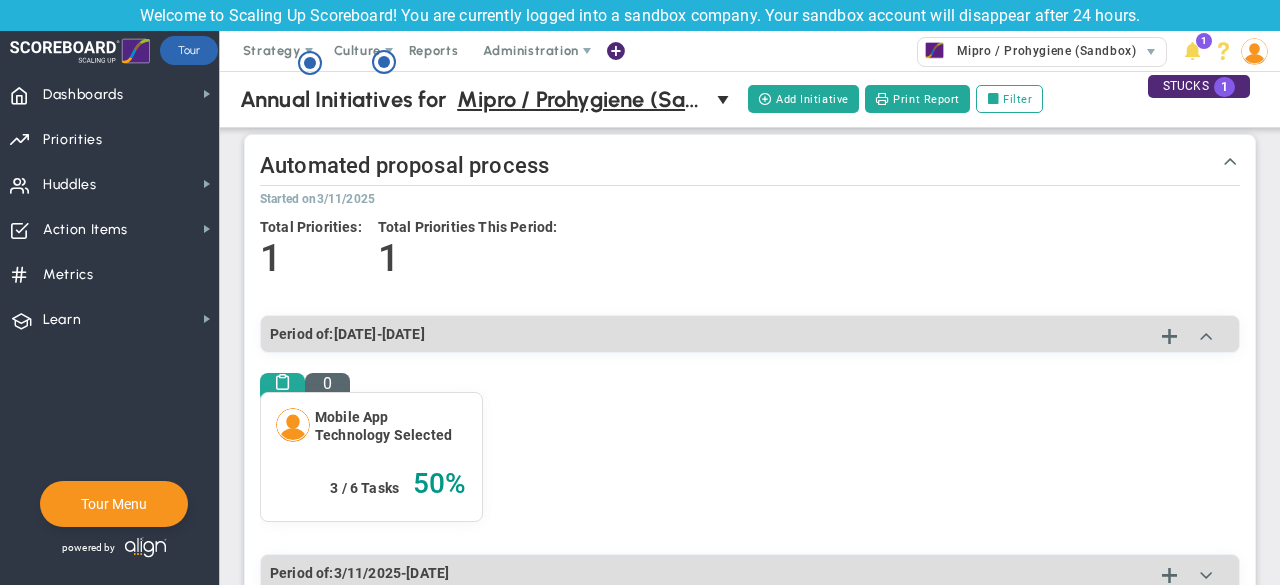 scroll, scrollTop: 1356, scrollLeft: 0, axis: vertical 